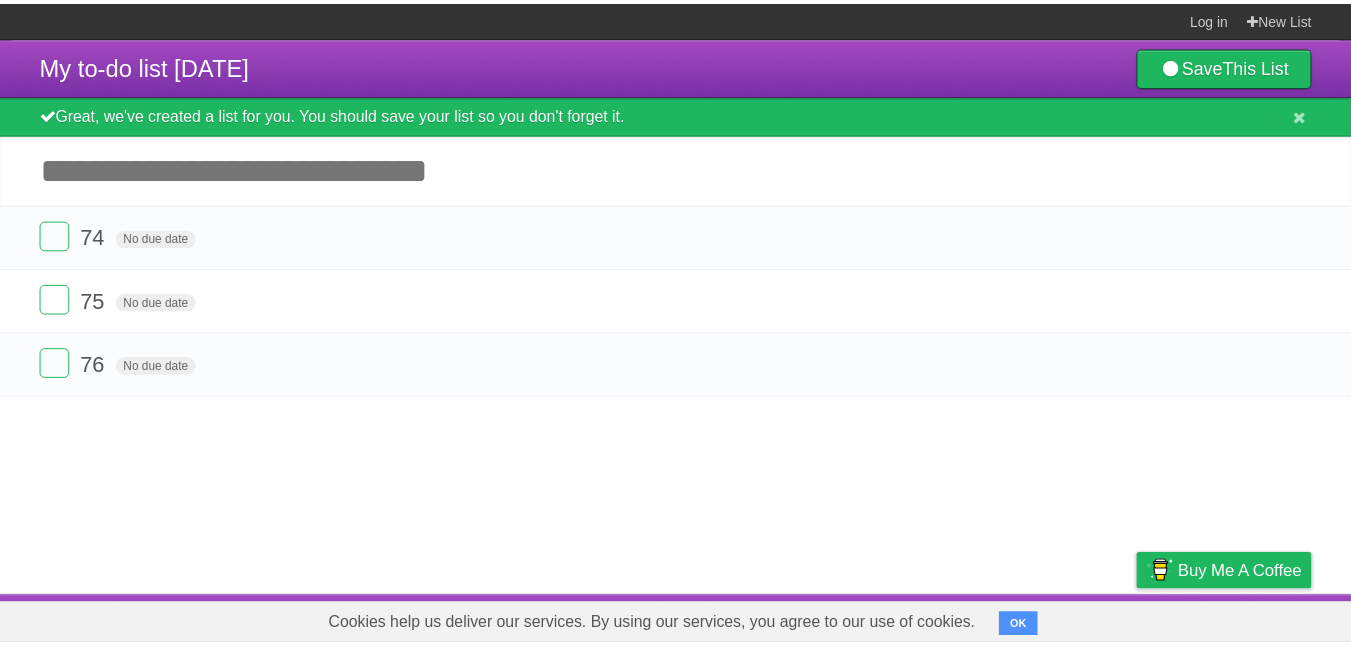 scroll, scrollTop: 0, scrollLeft: 0, axis: both 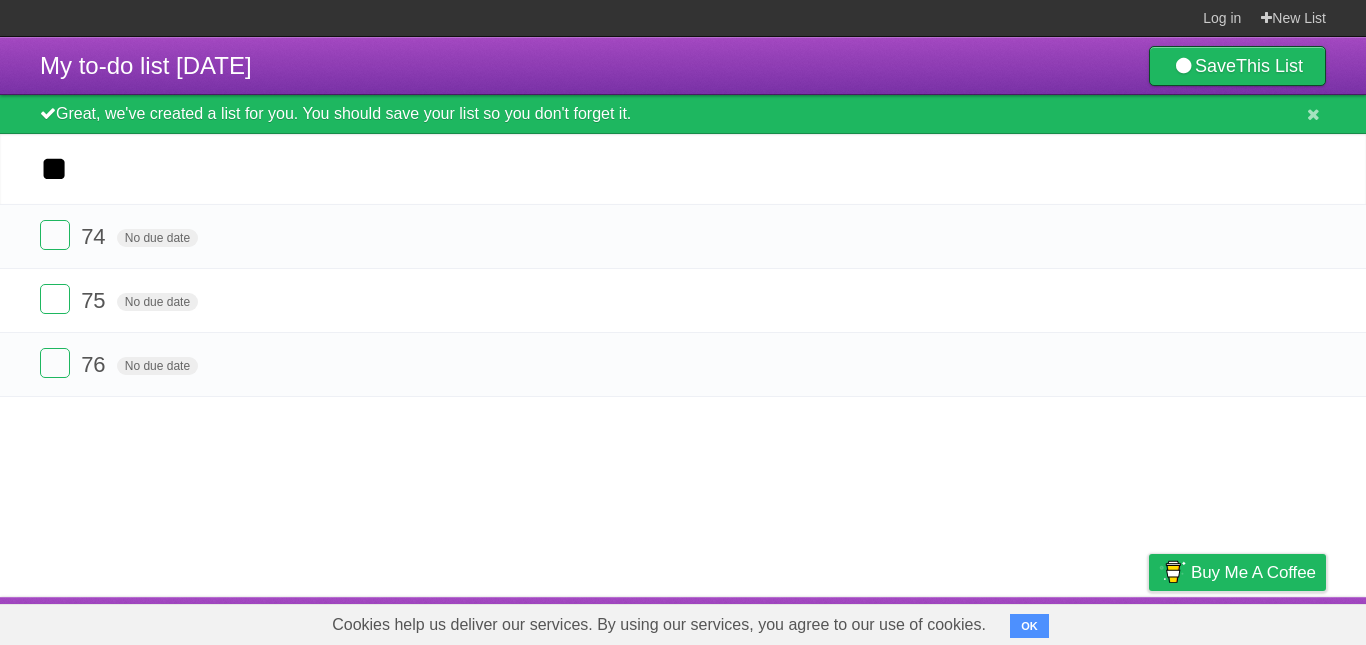 click on "*********" at bounding box center [0, 0] 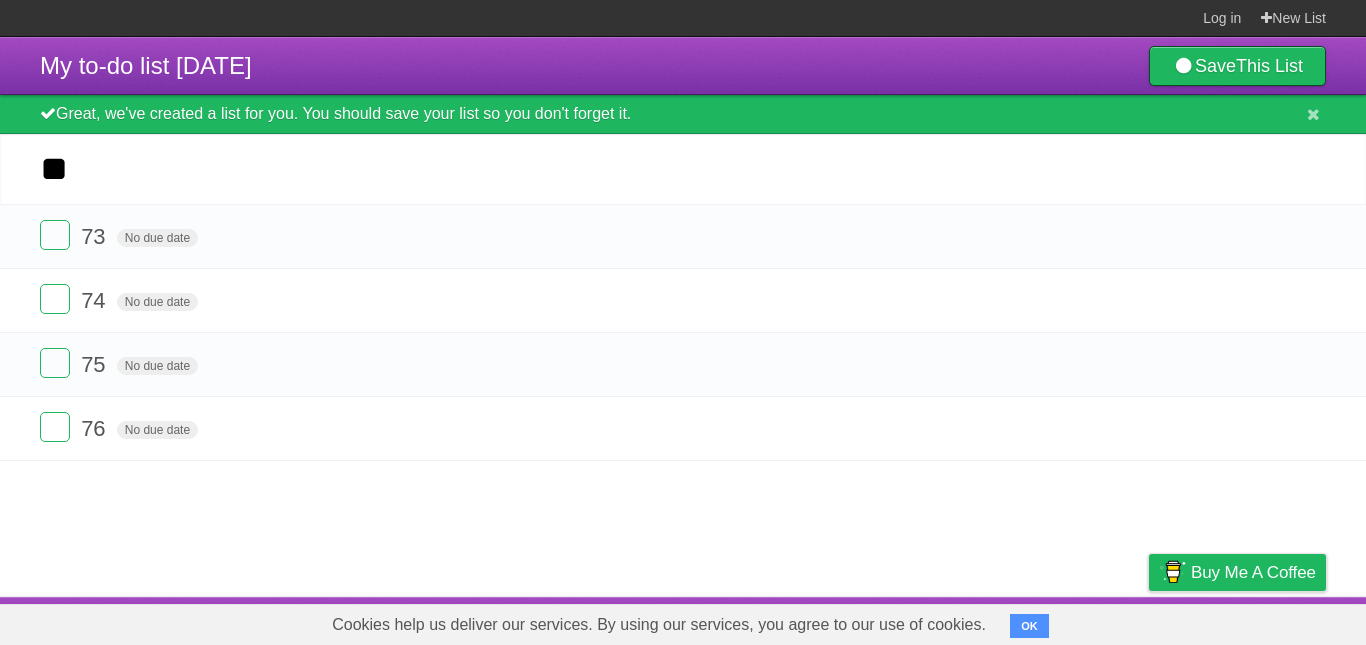 click on "*********" at bounding box center [0, 0] 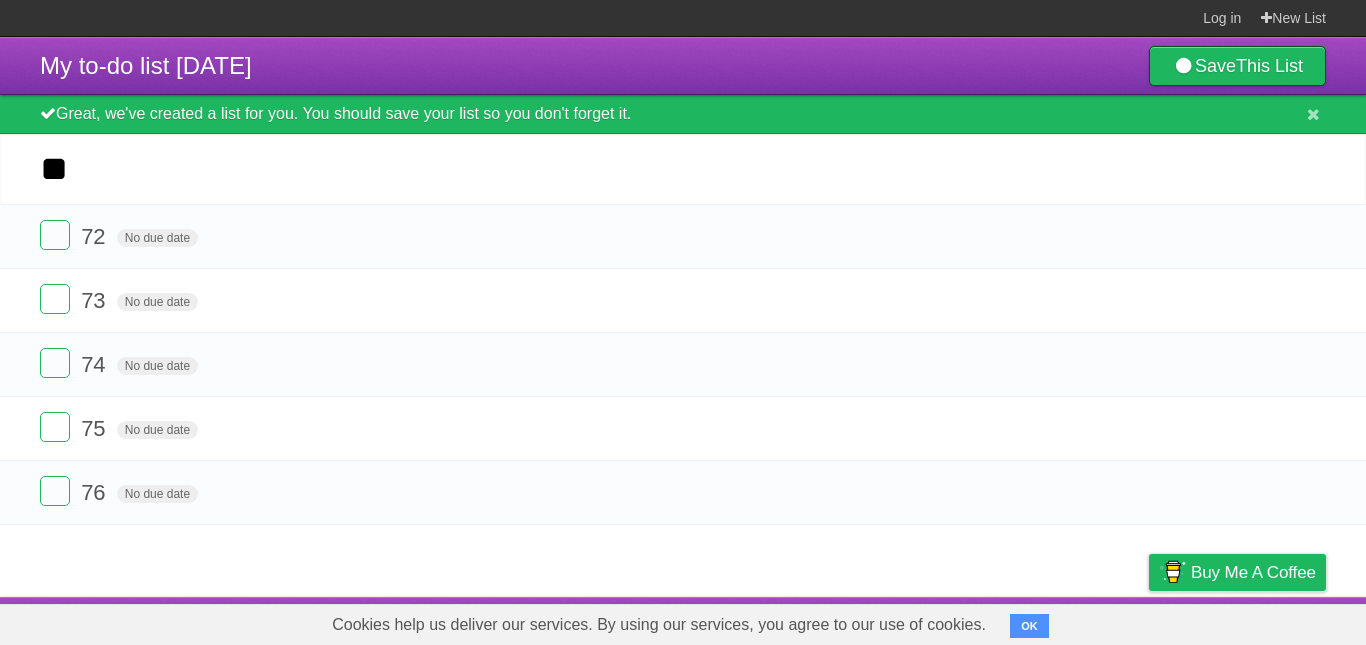 click on "*********" at bounding box center (0, 0) 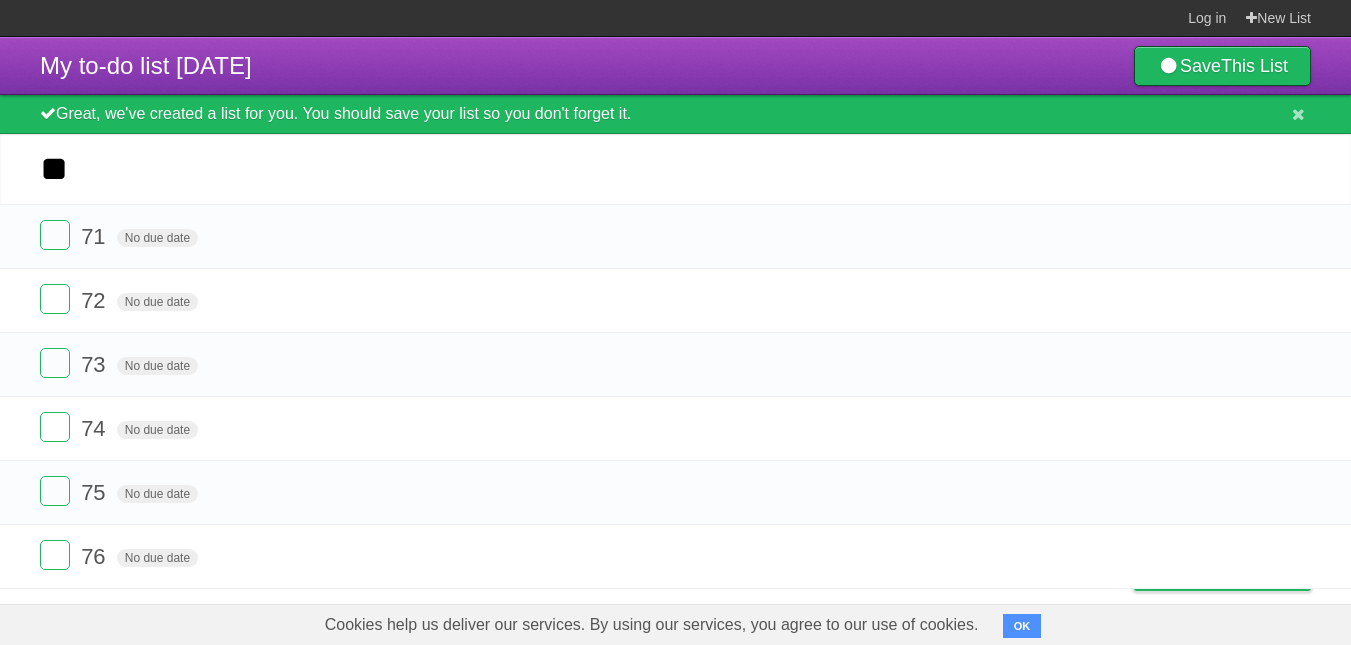 type on "**" 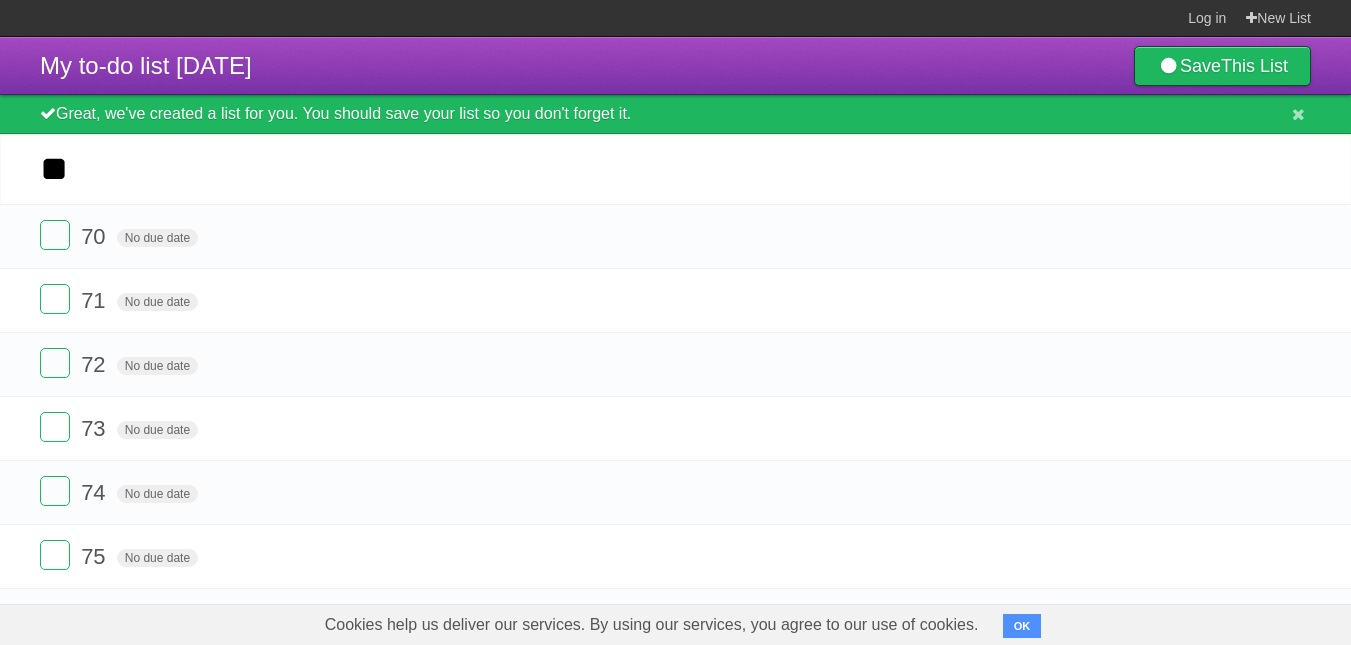 type on "**" 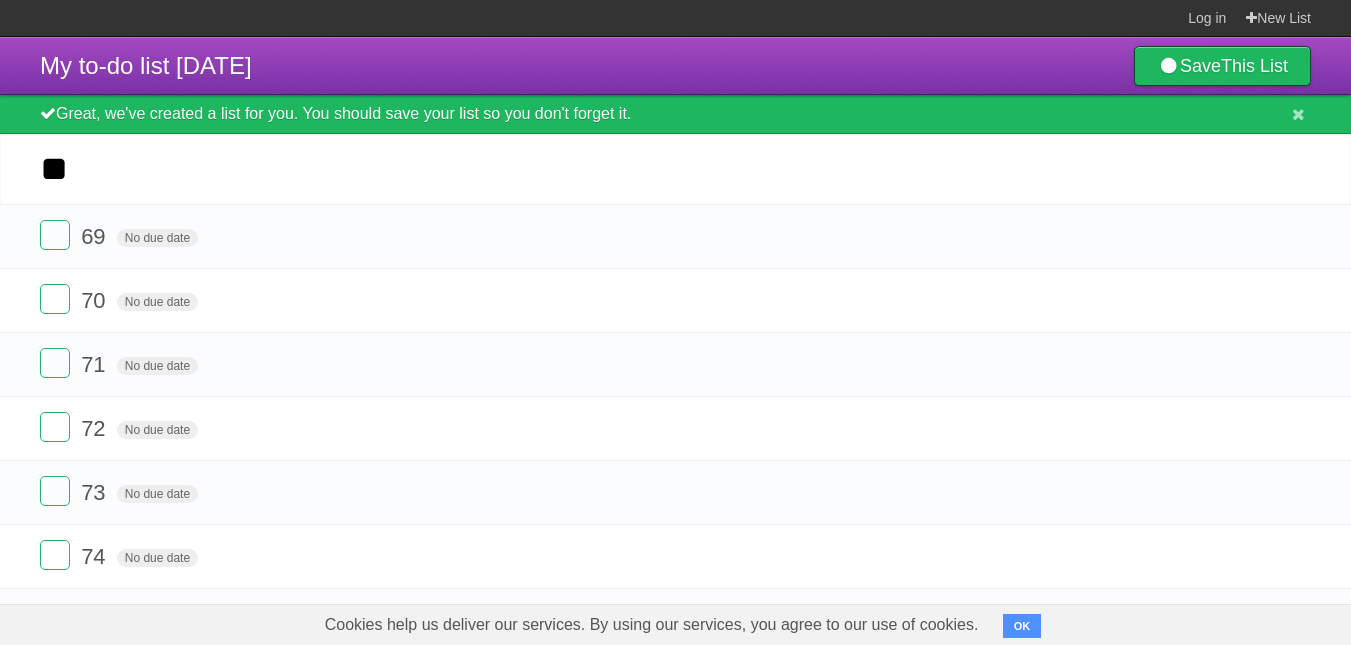 type on "**" 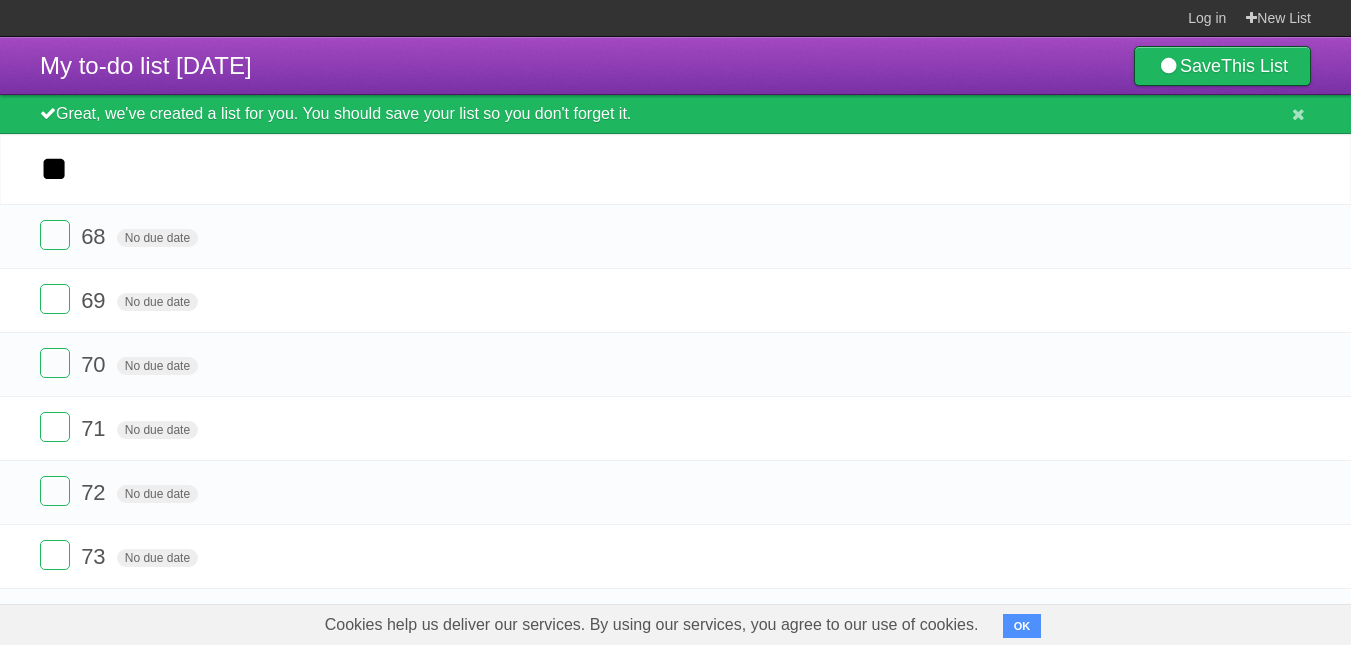 click on "*********" at bounding box center (0, 0) 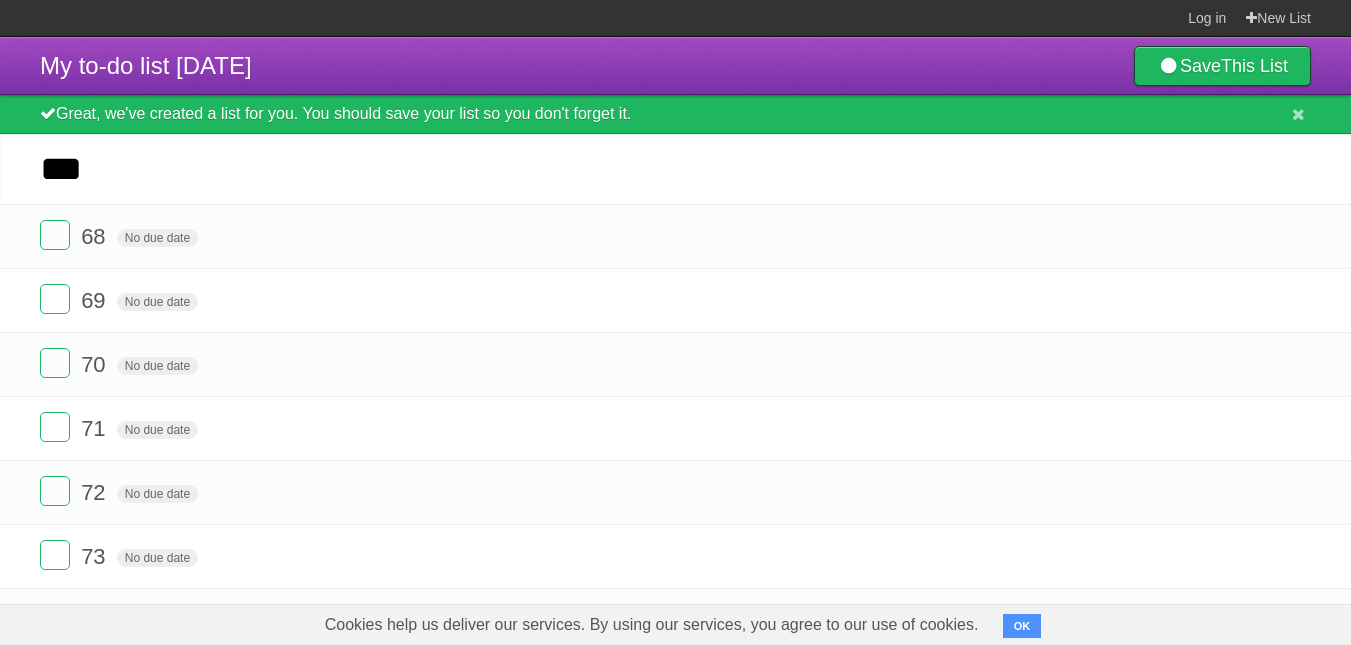 type on "****" 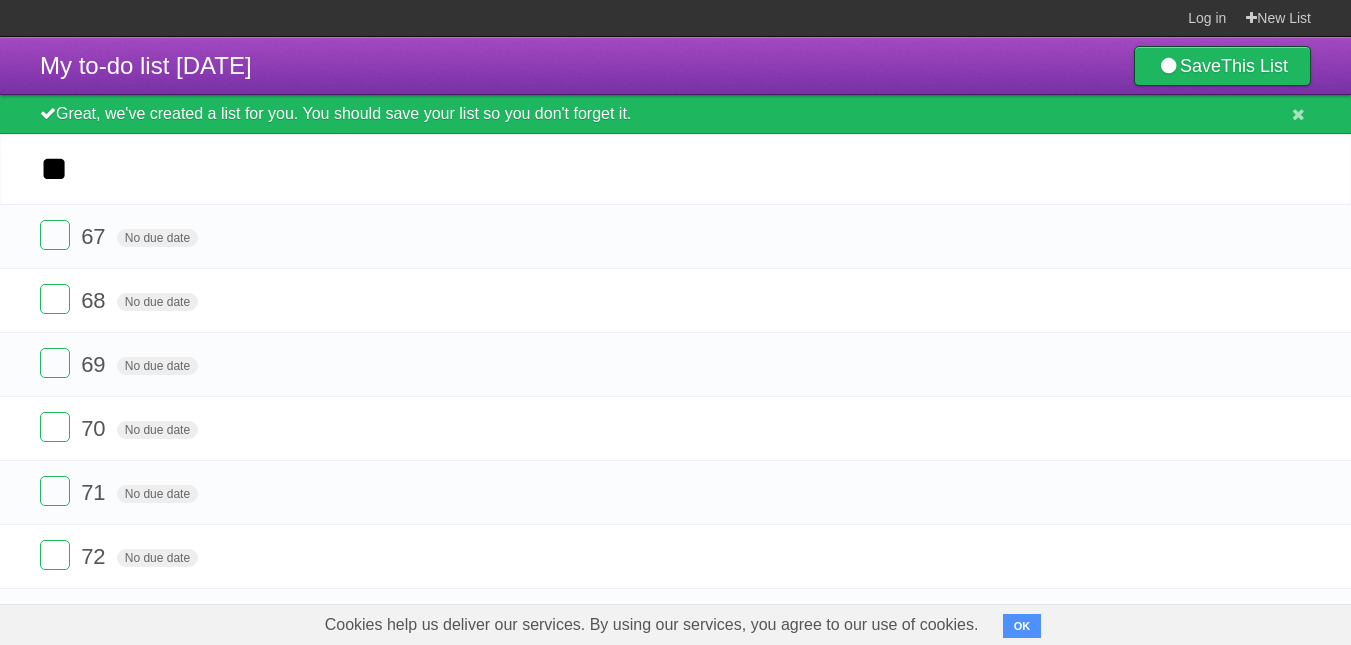 type on "**" 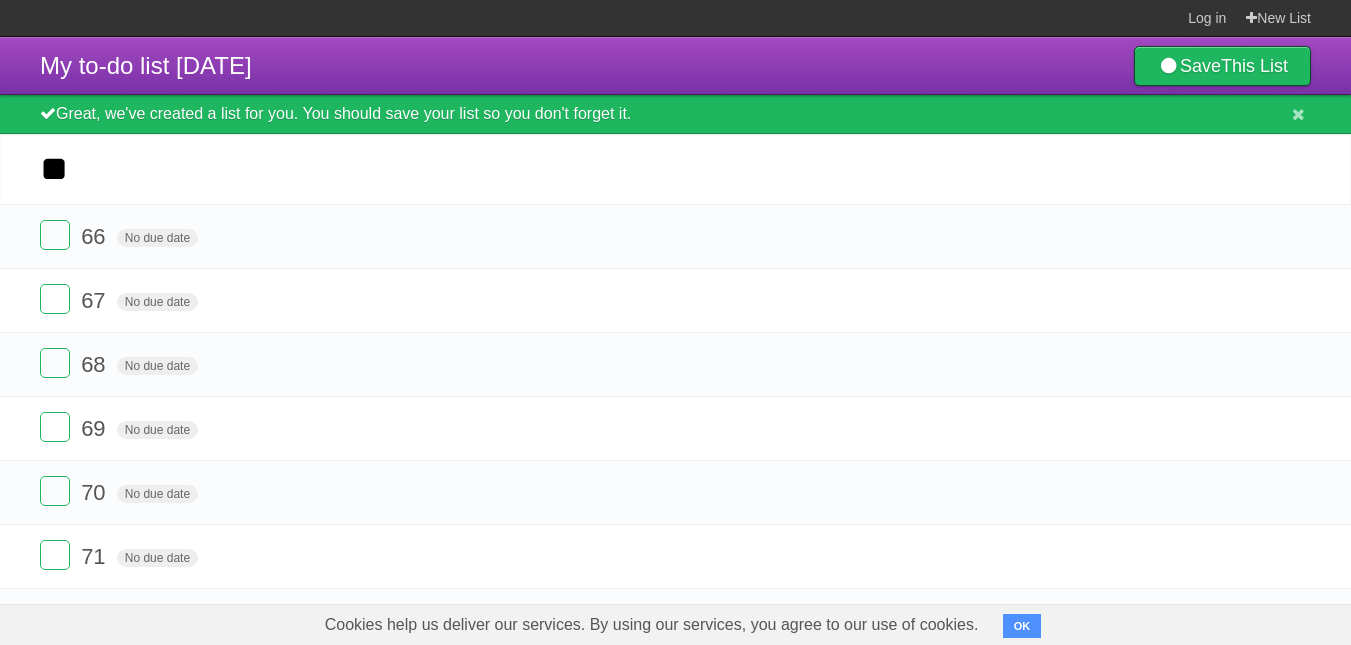 click on "*********" at bounding box center (0, 0) 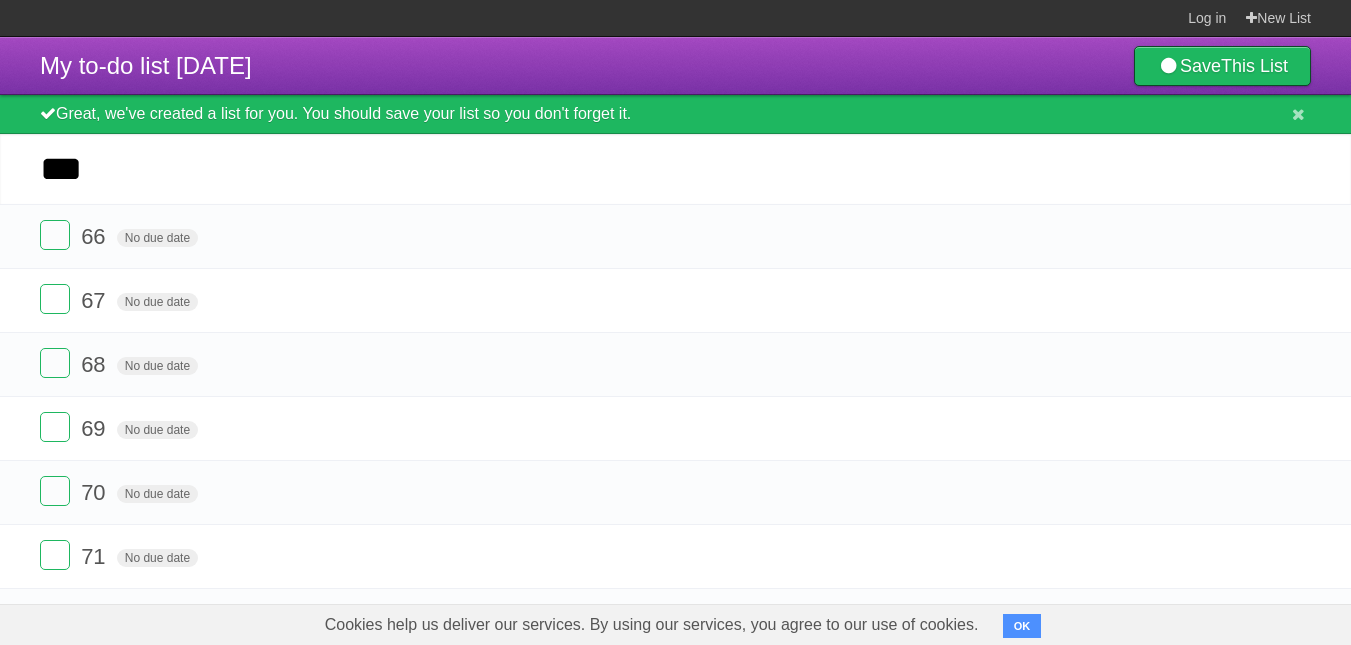 type on "****" 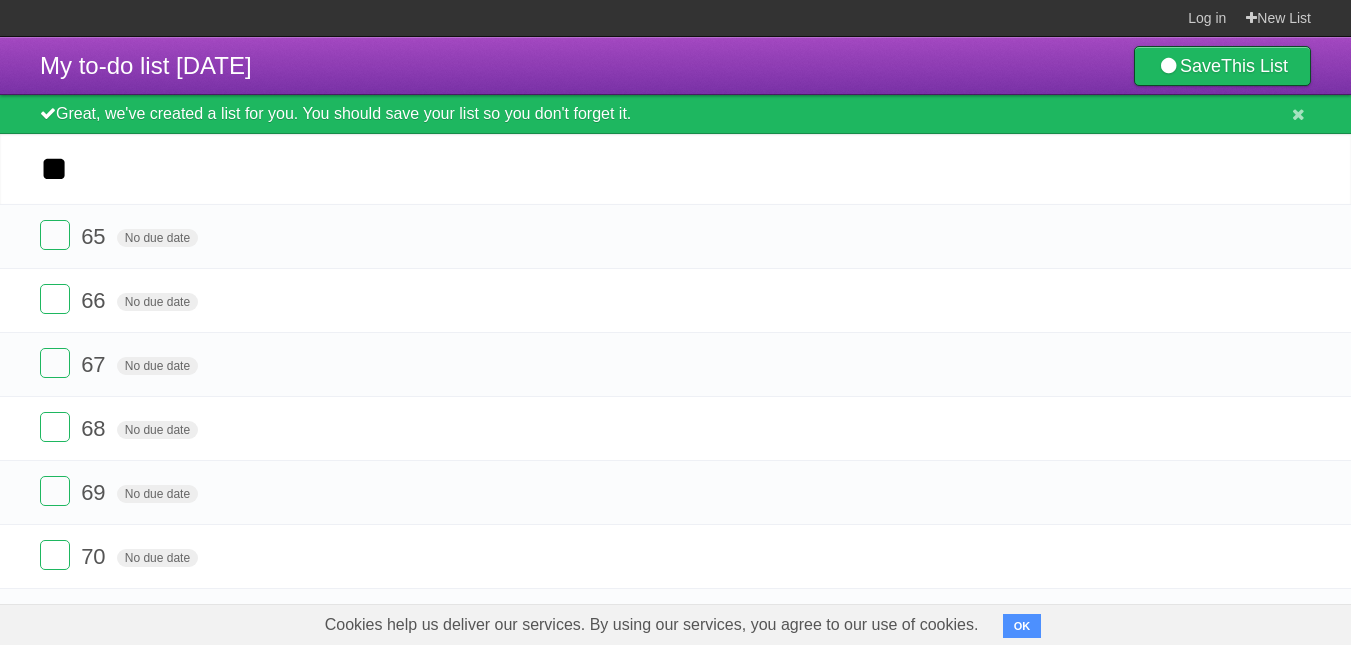type on "**" 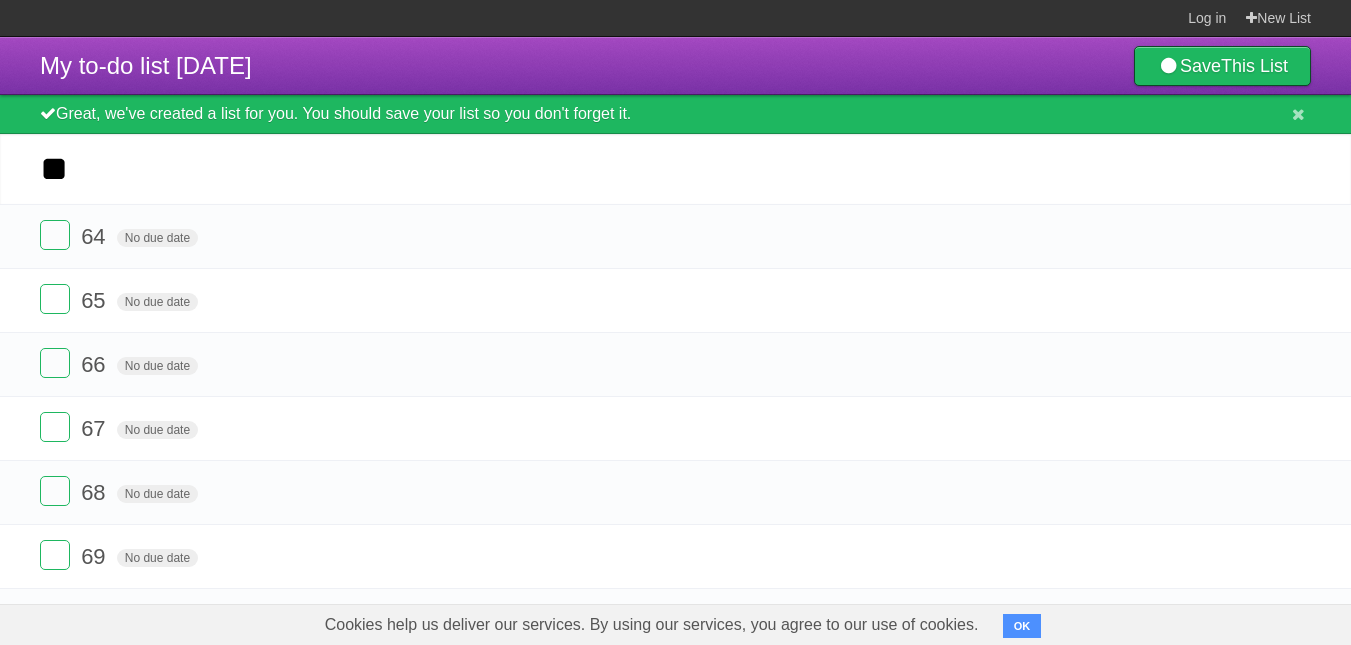 type on "**" 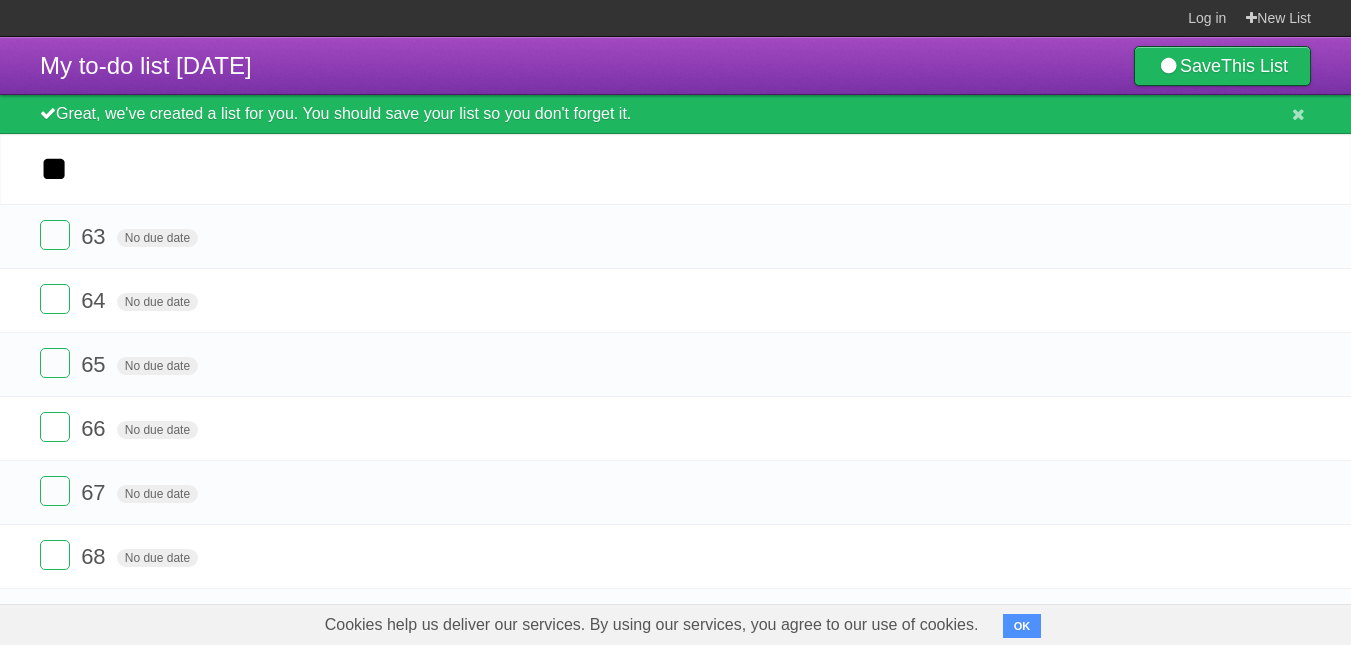type on "**" 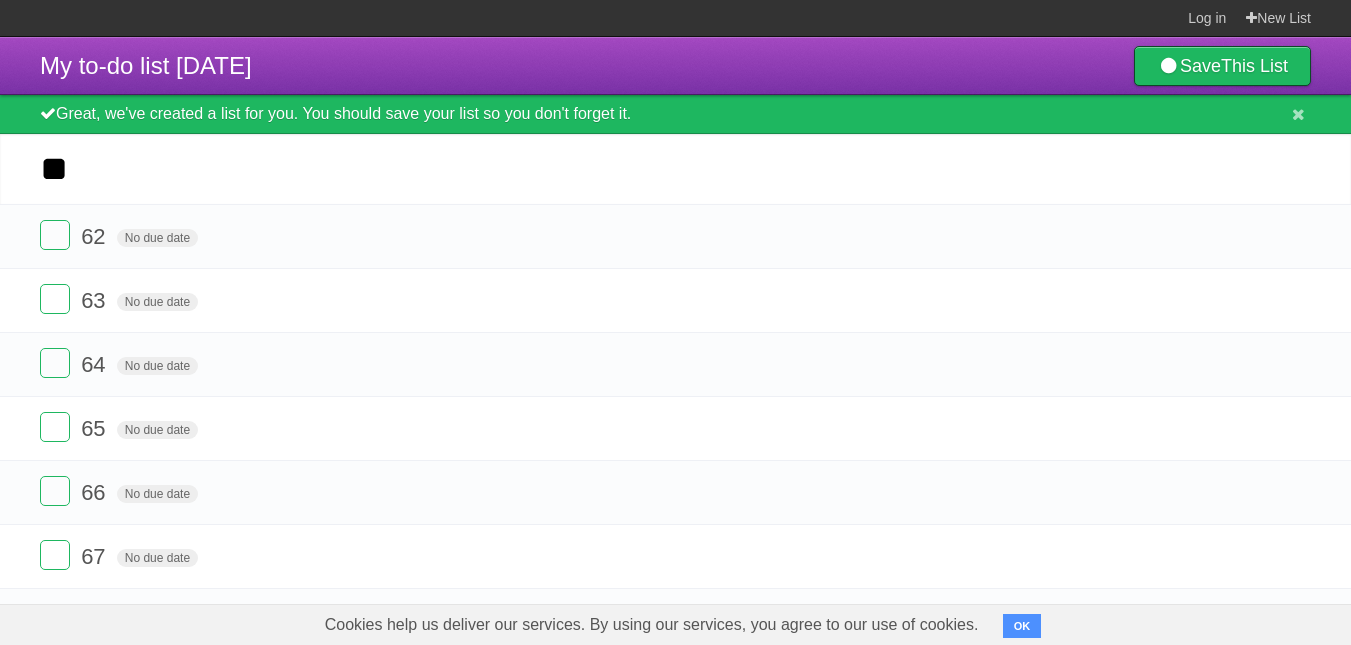type on "**" 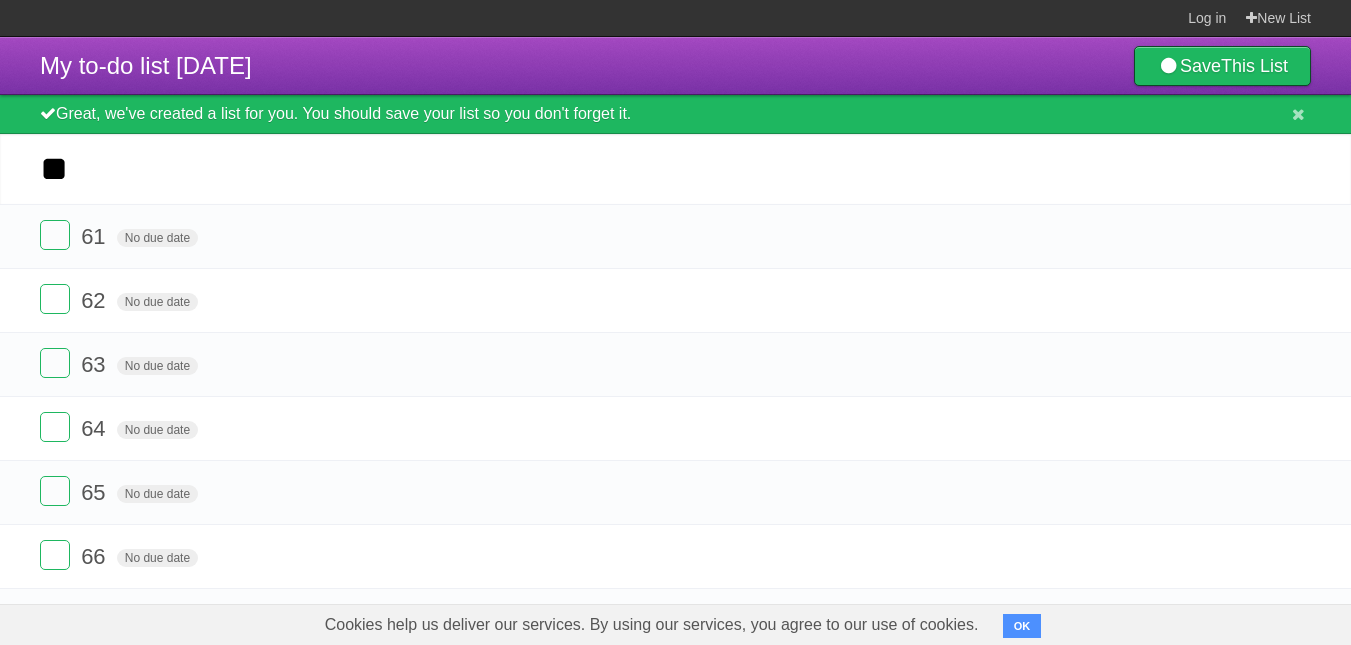type on "**" 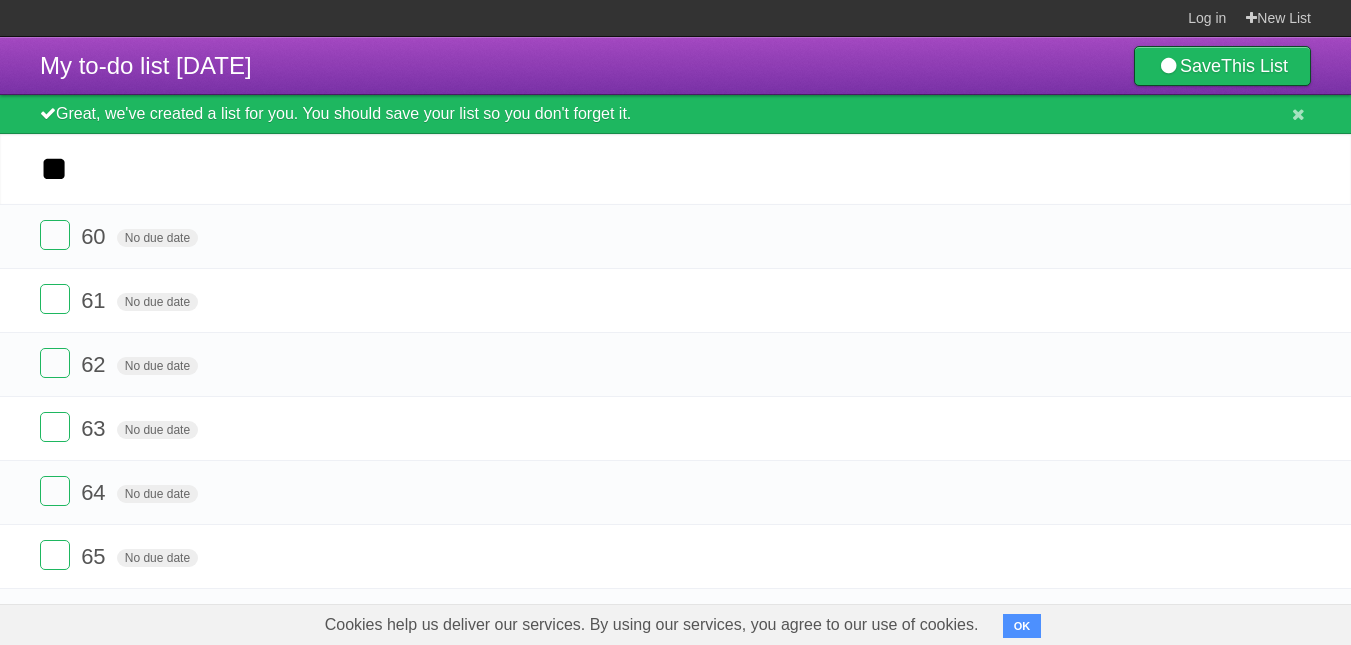 type on "**" 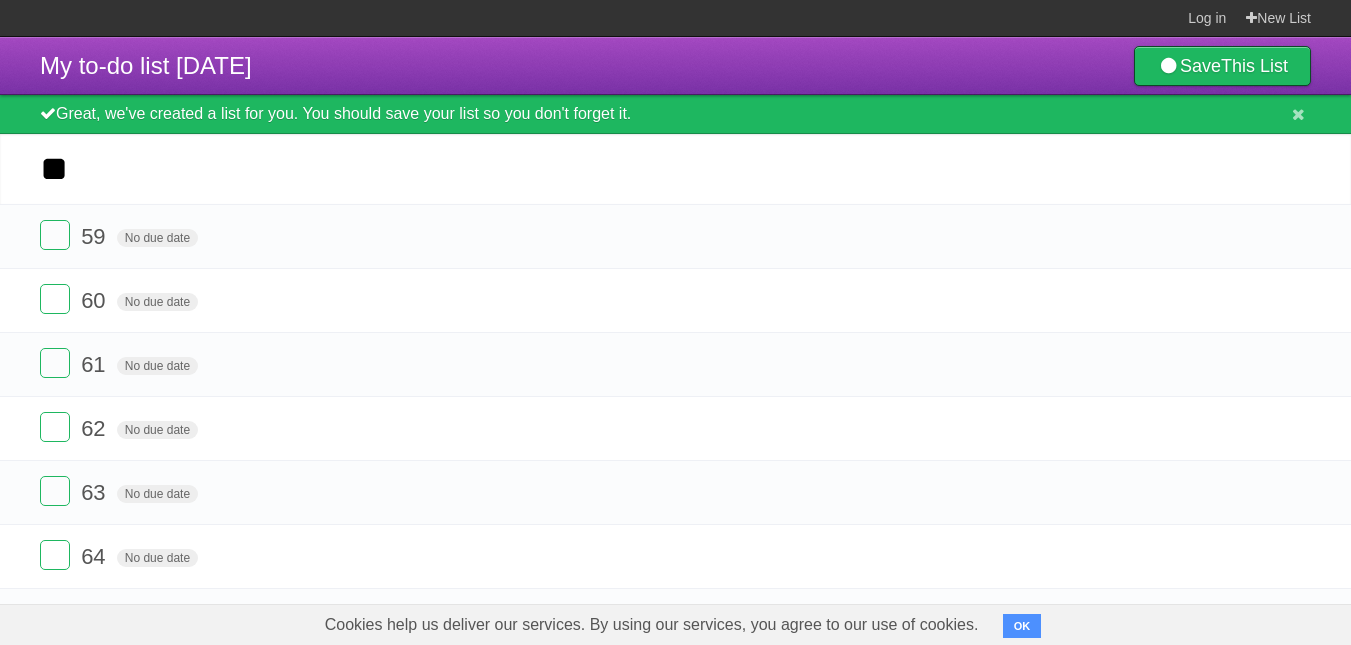 type on "**" 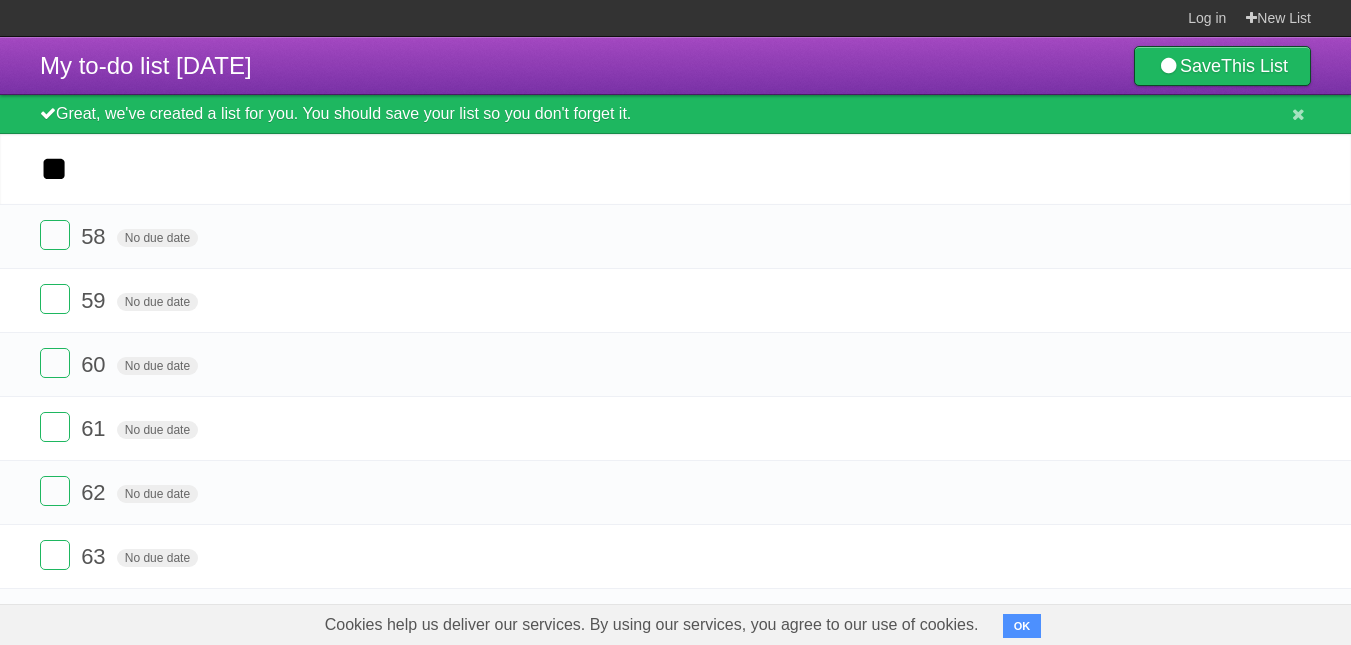 click on "*********" at bounding box center (0, 0) 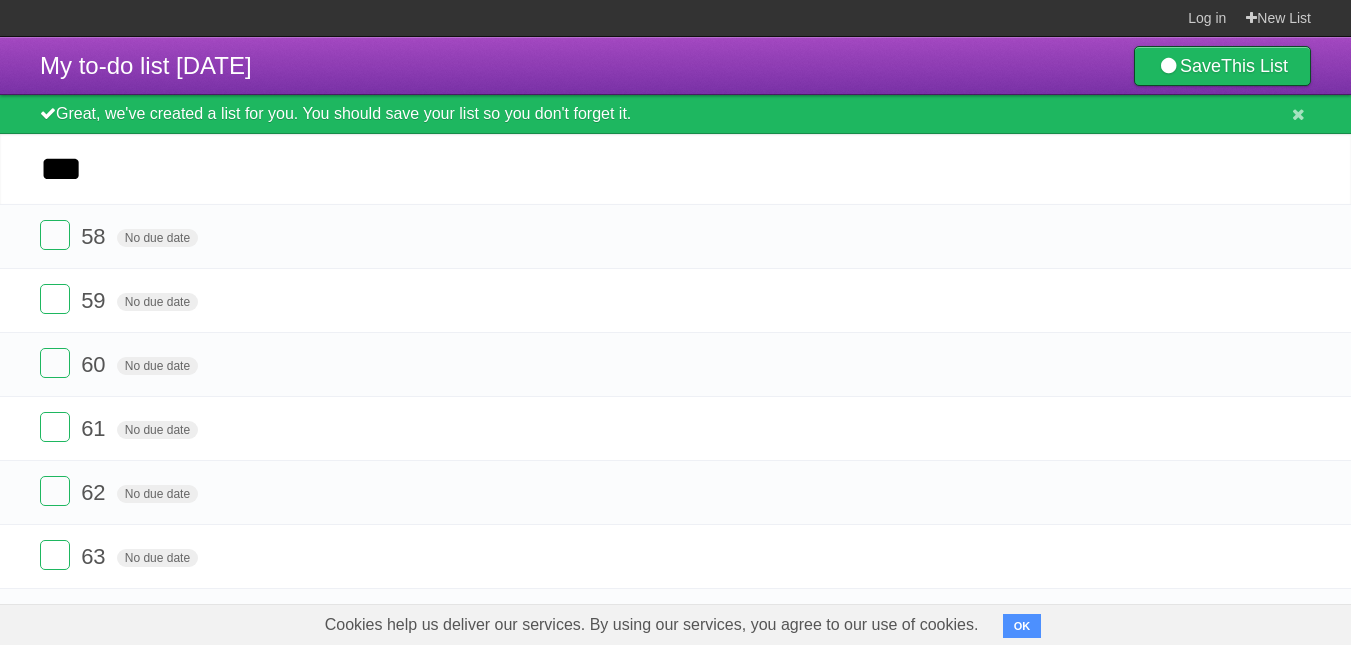 type on "****" 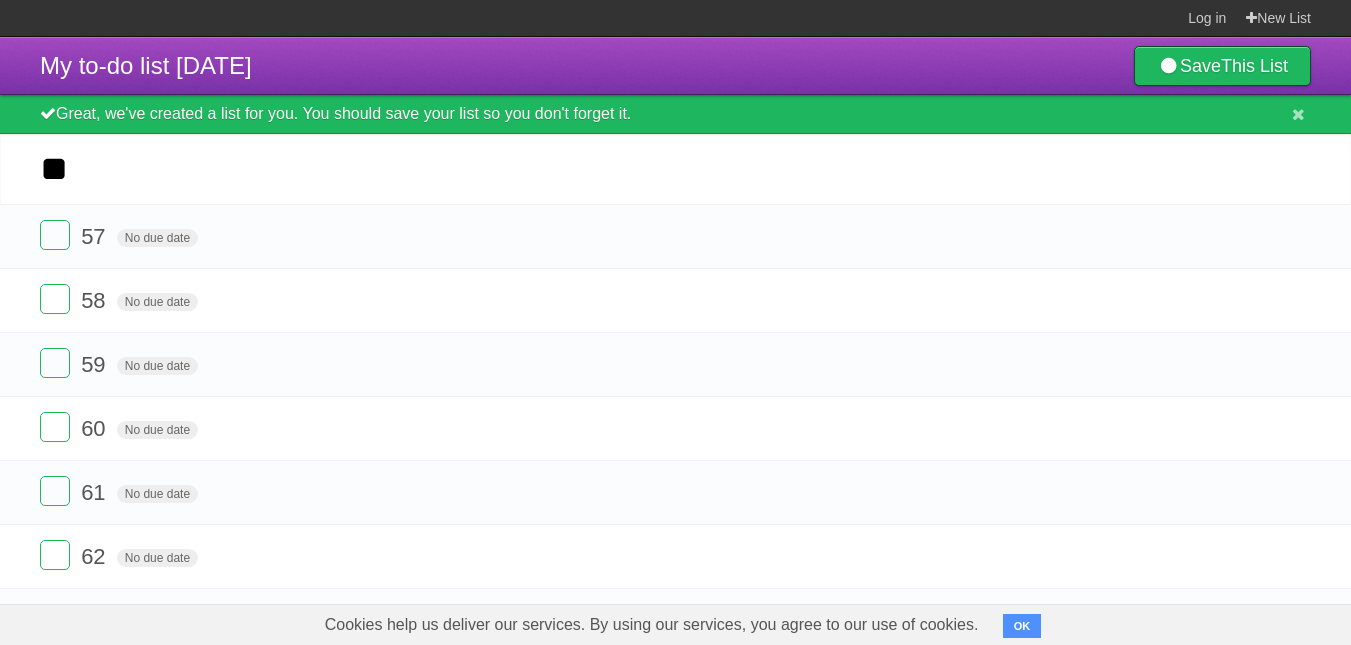 click on "*********" at bounding box center [0, 0] 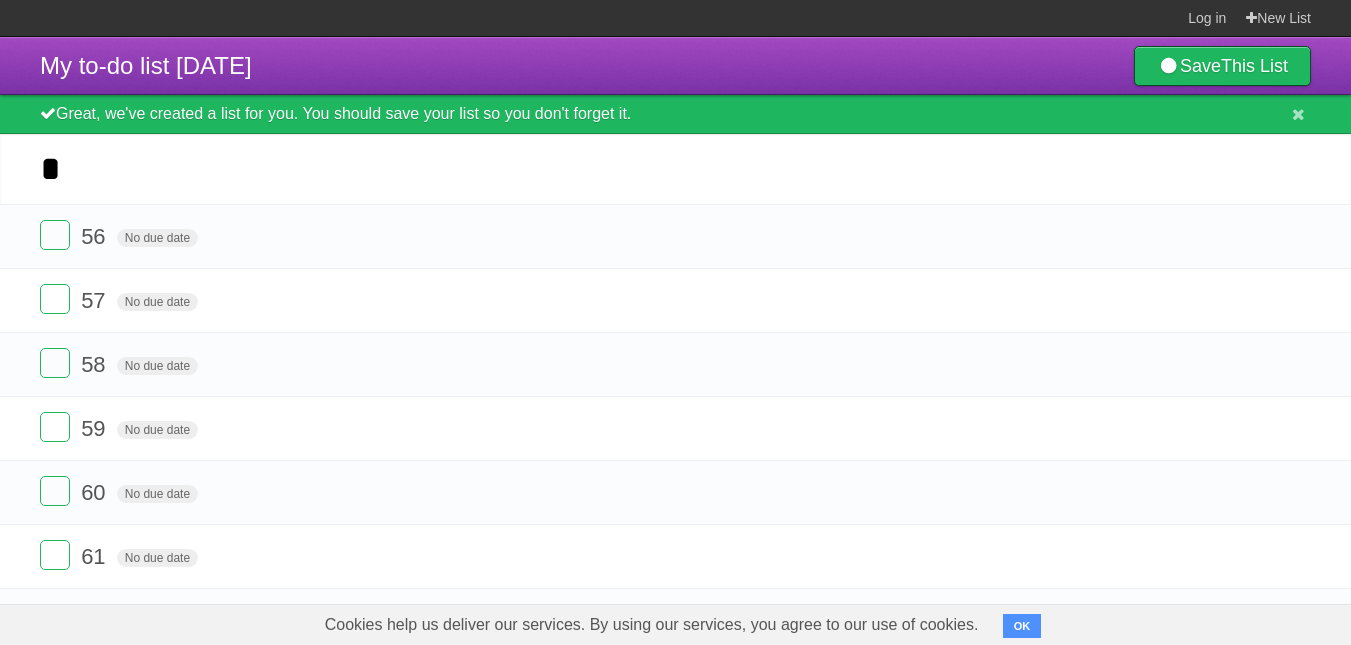 click on "*********" at bounding box center (0, 0) 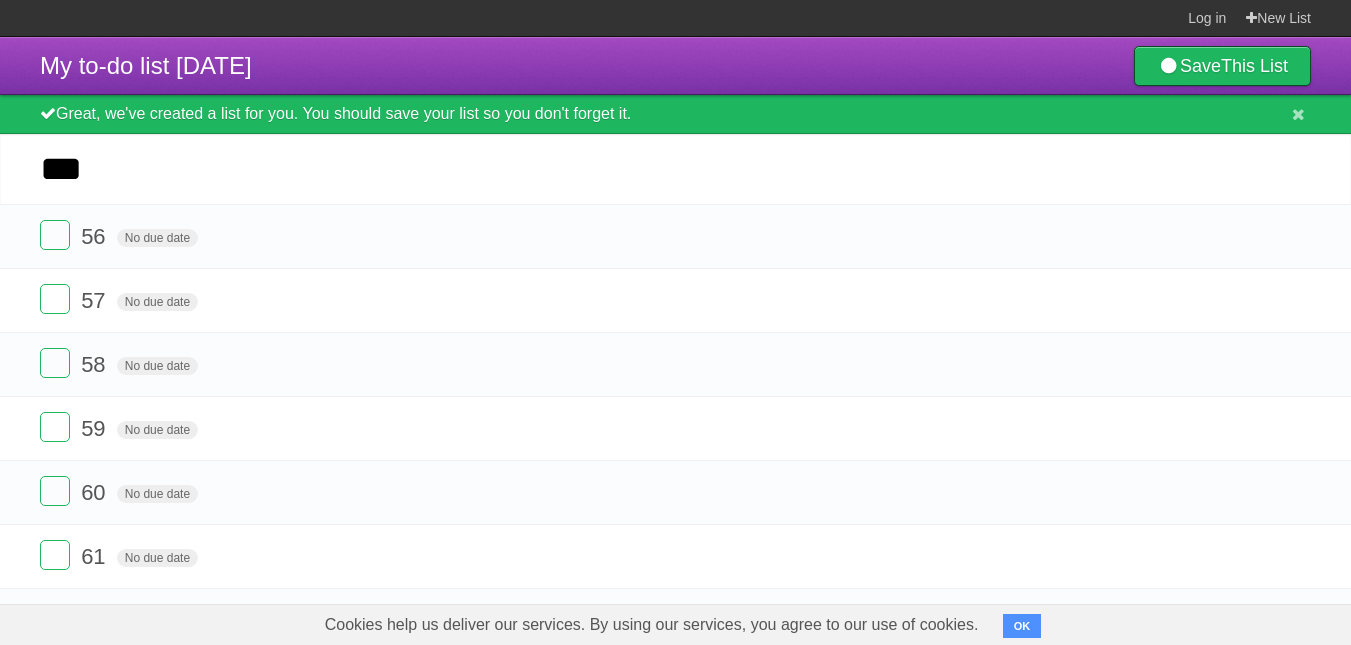 type on "****" 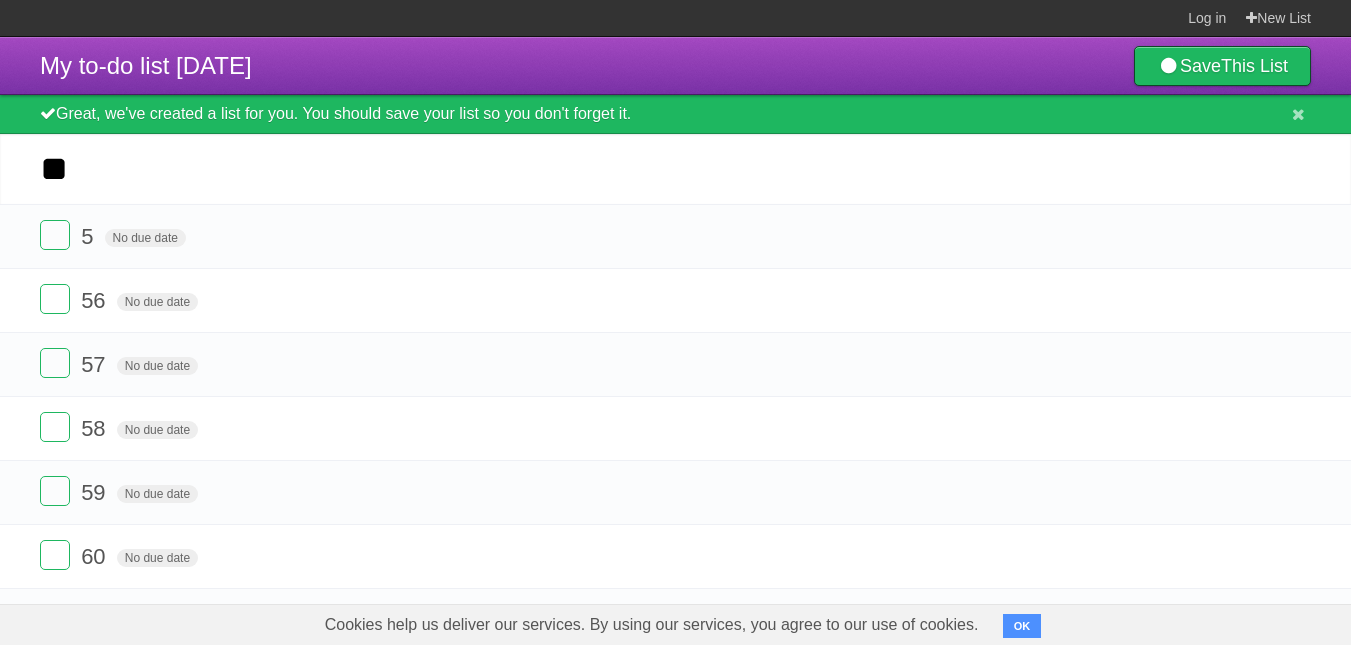 type on "**" 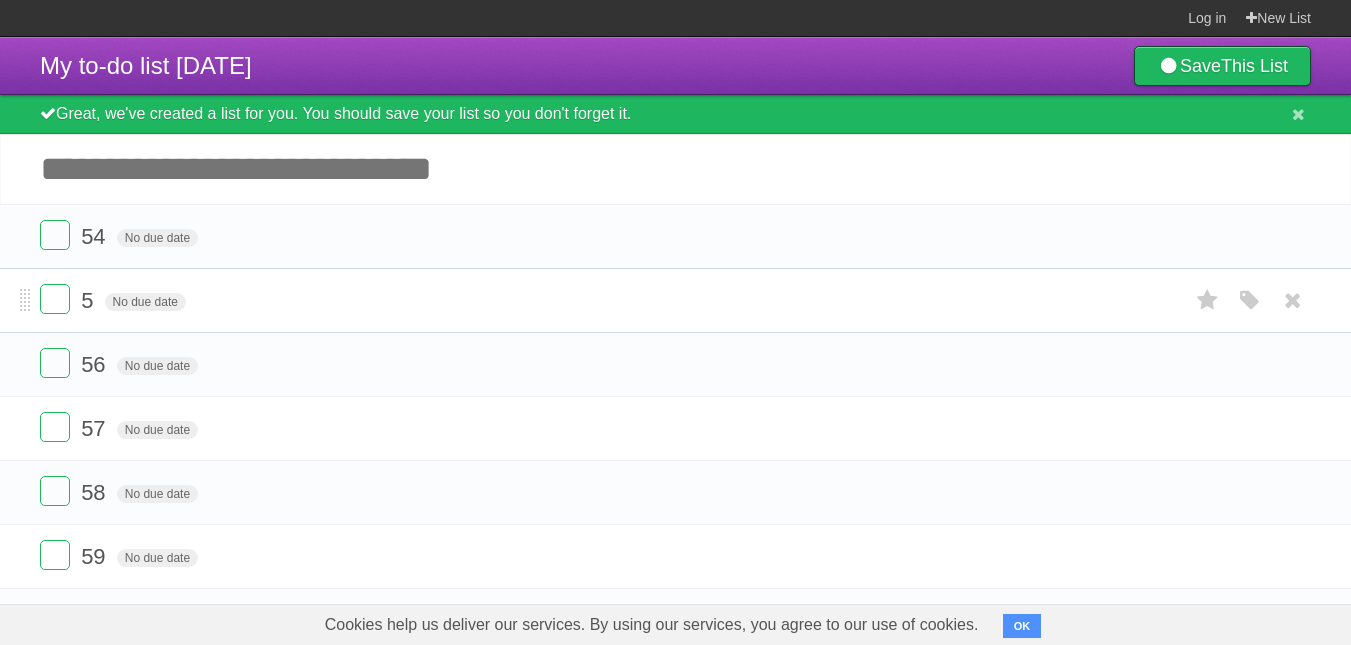 click on "5" at bounding box center [89, 300] 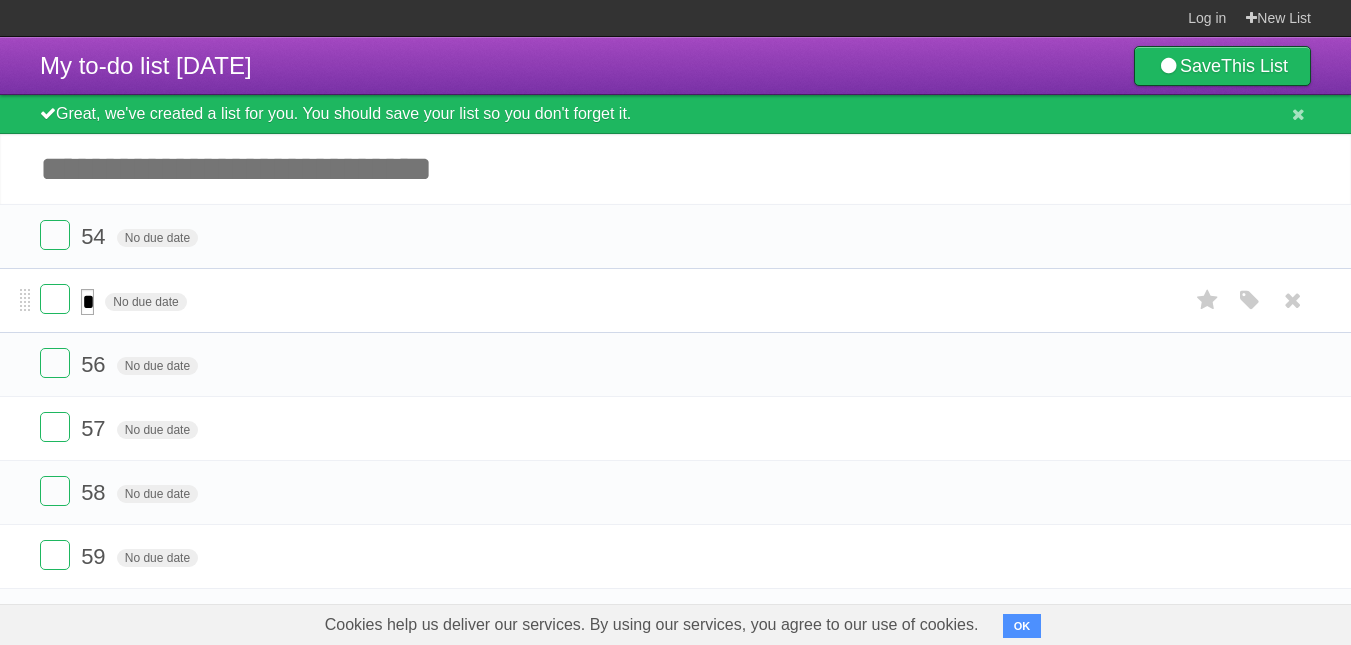 click on "*" at bounding box center (87, 302) 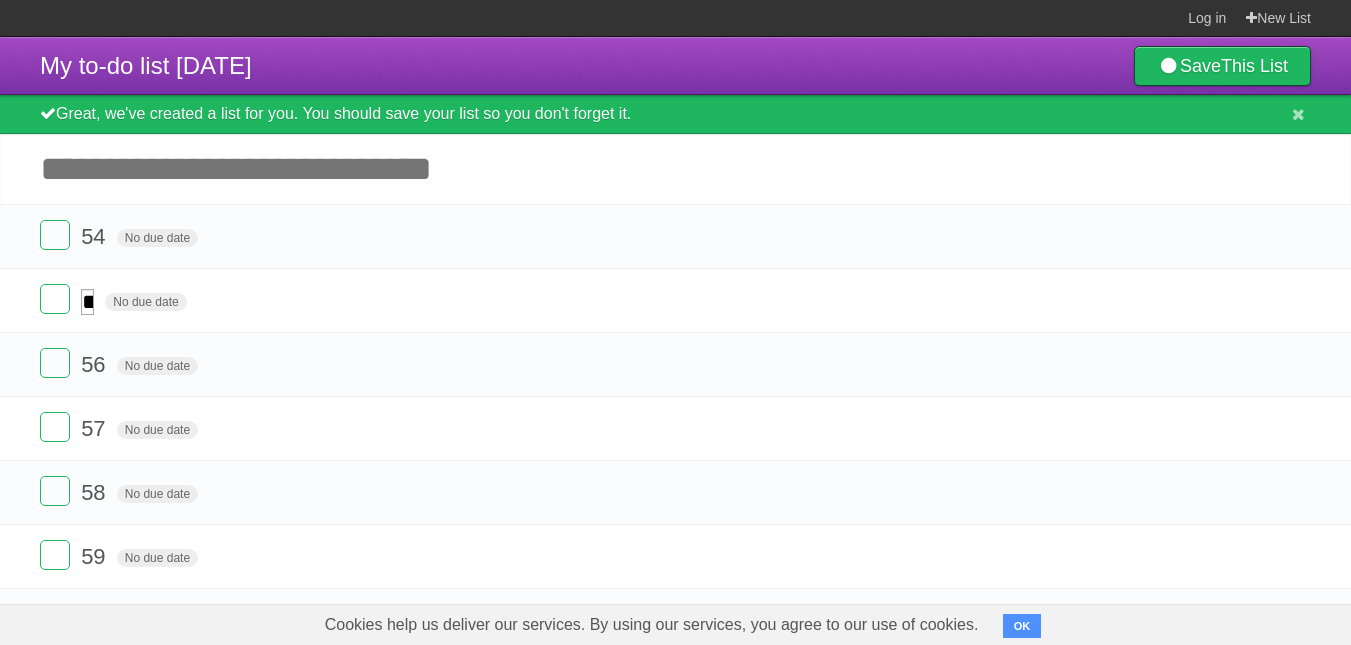 click on "Add another task" at bounding box center [675, 169] 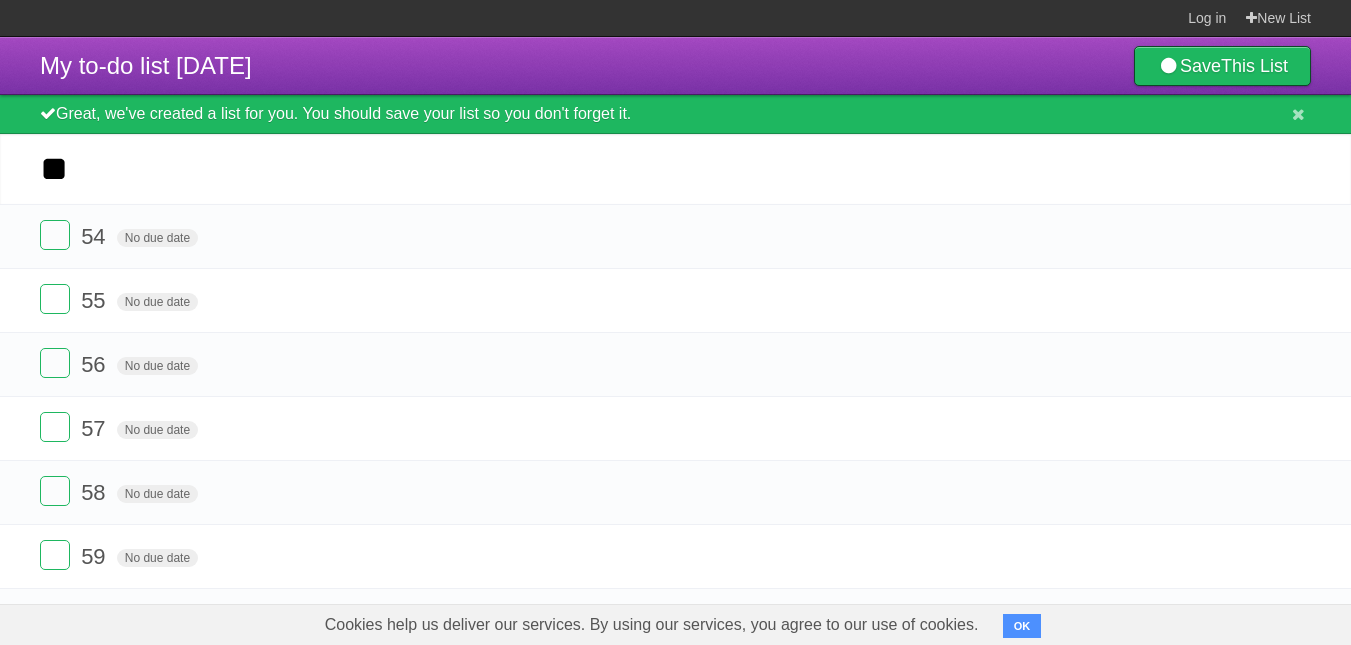 type on "**" 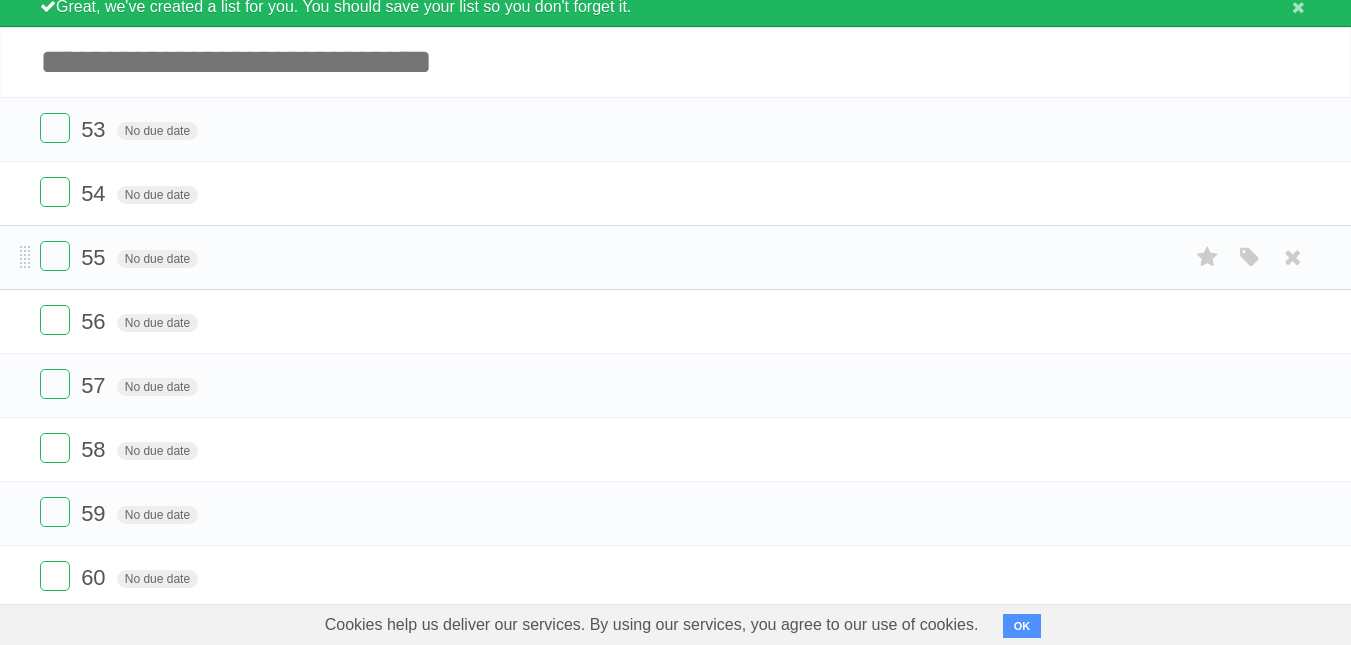 scroll, scrollTop: 0, scrollLeft: 0, axis: both 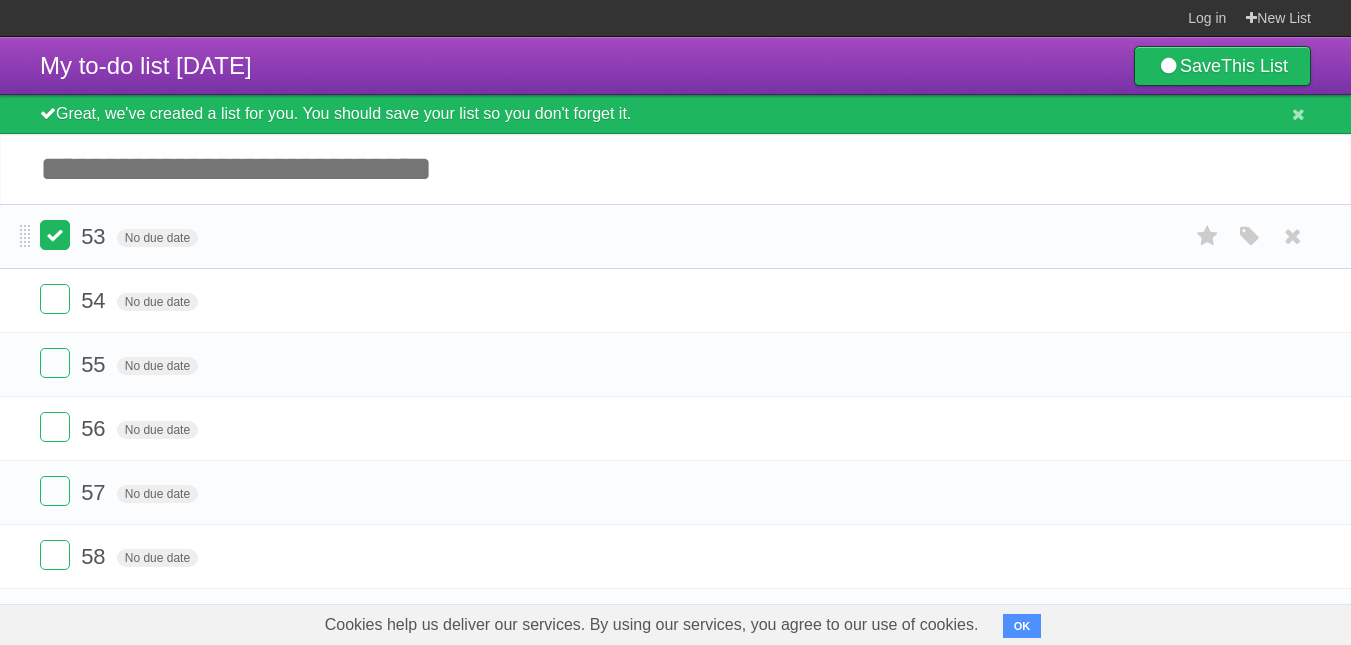 click at bounding box center [55, 235] 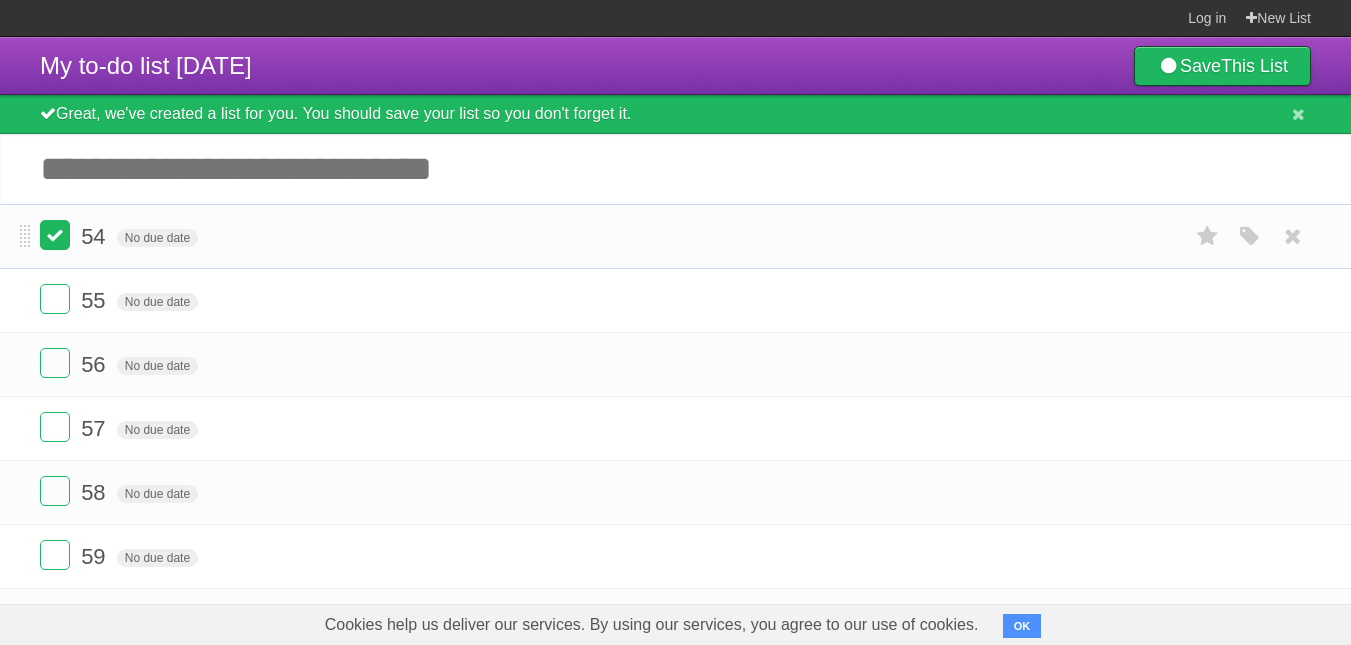click at bounding box center [55, 235] 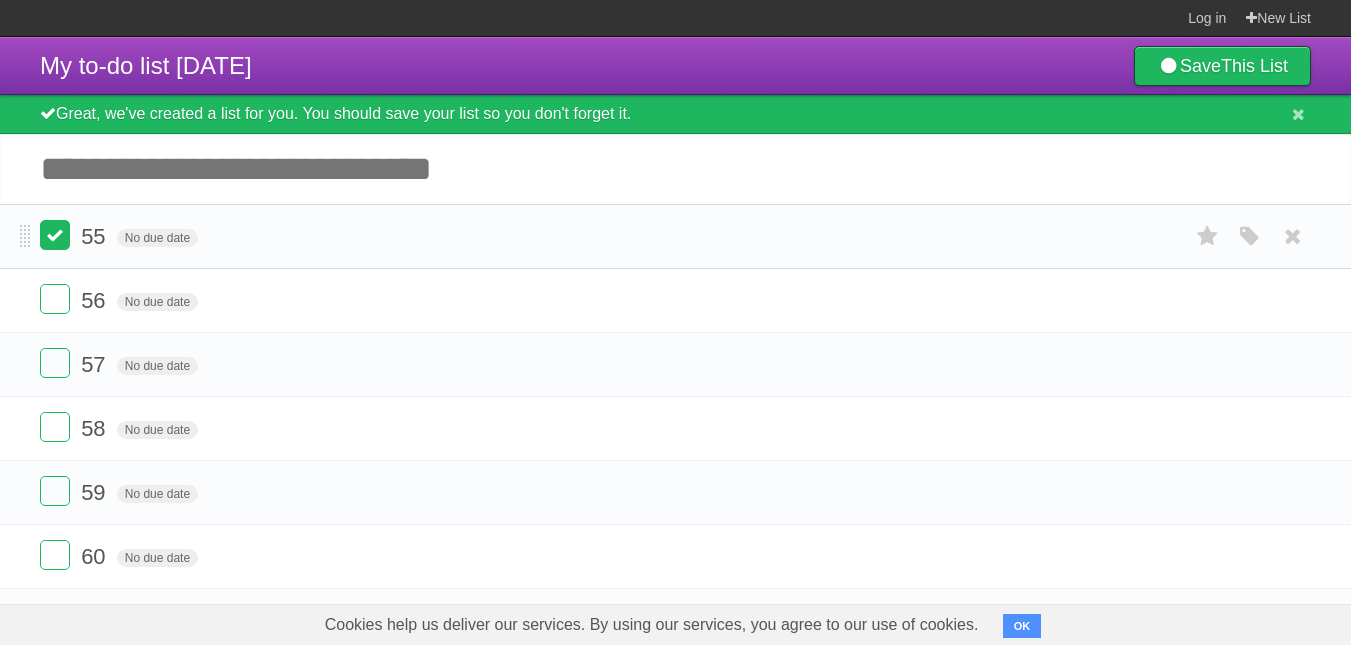 click at bounding box center [55, 235] 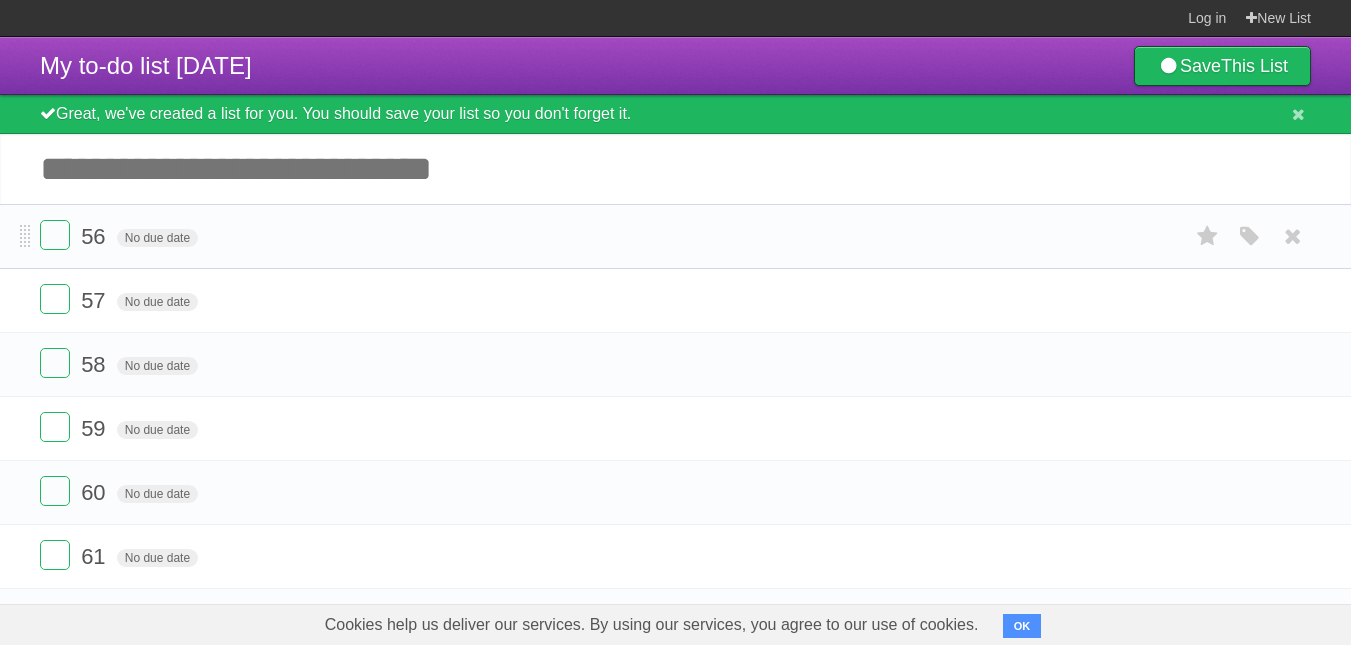 click on "56
No due date
White
Red
Blue
Green
Purple
Orange" at bounding box center (675, 236) 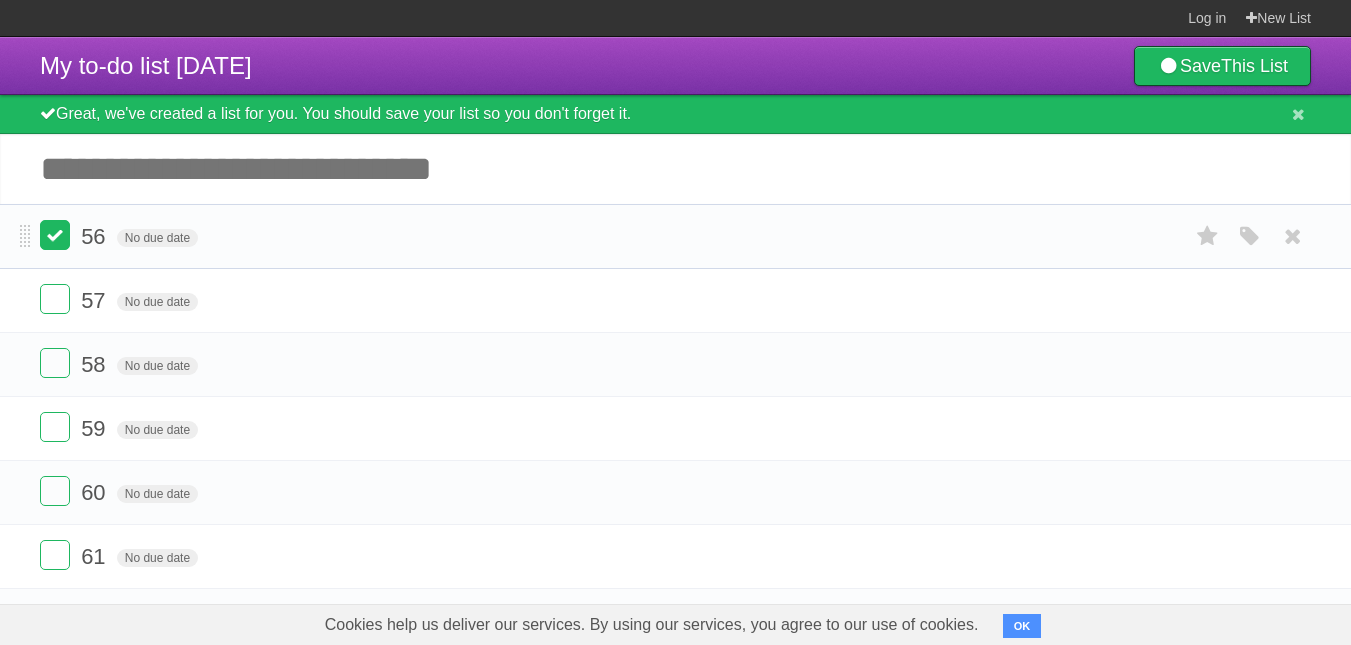 click at bounding box center [55, 235] 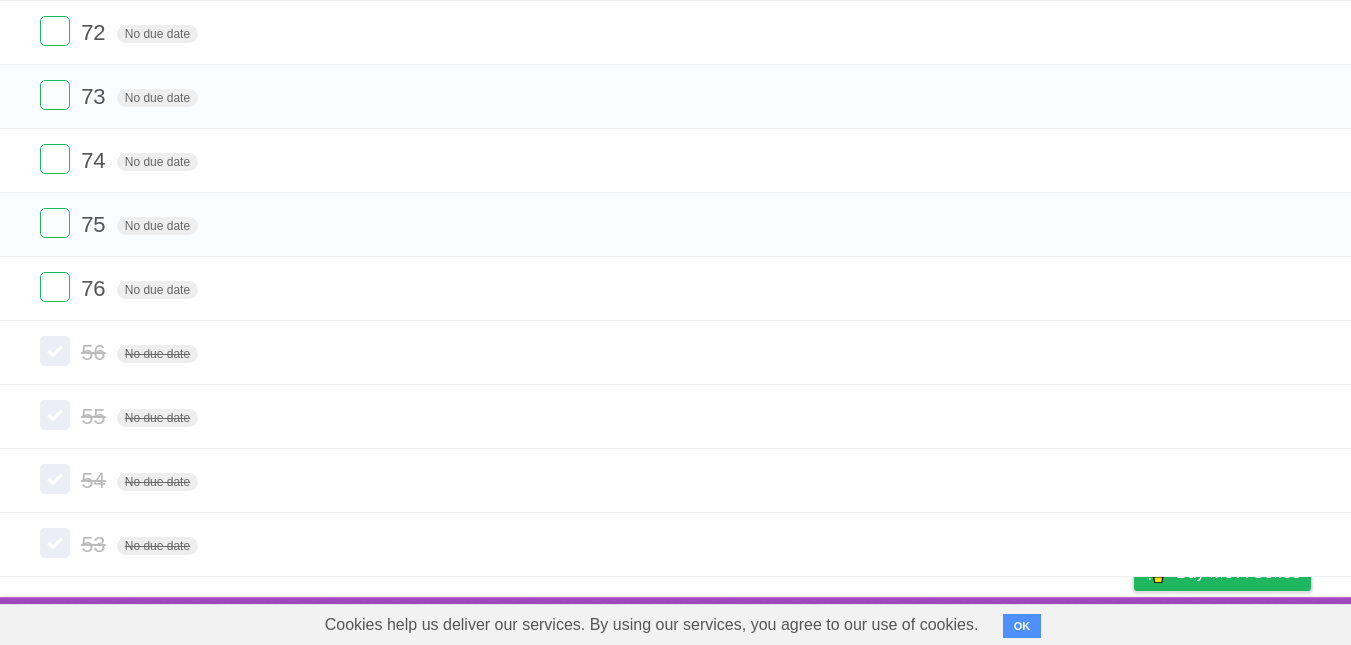 scroll, scrollTop: 0, scrollLeft: 0, axis: both 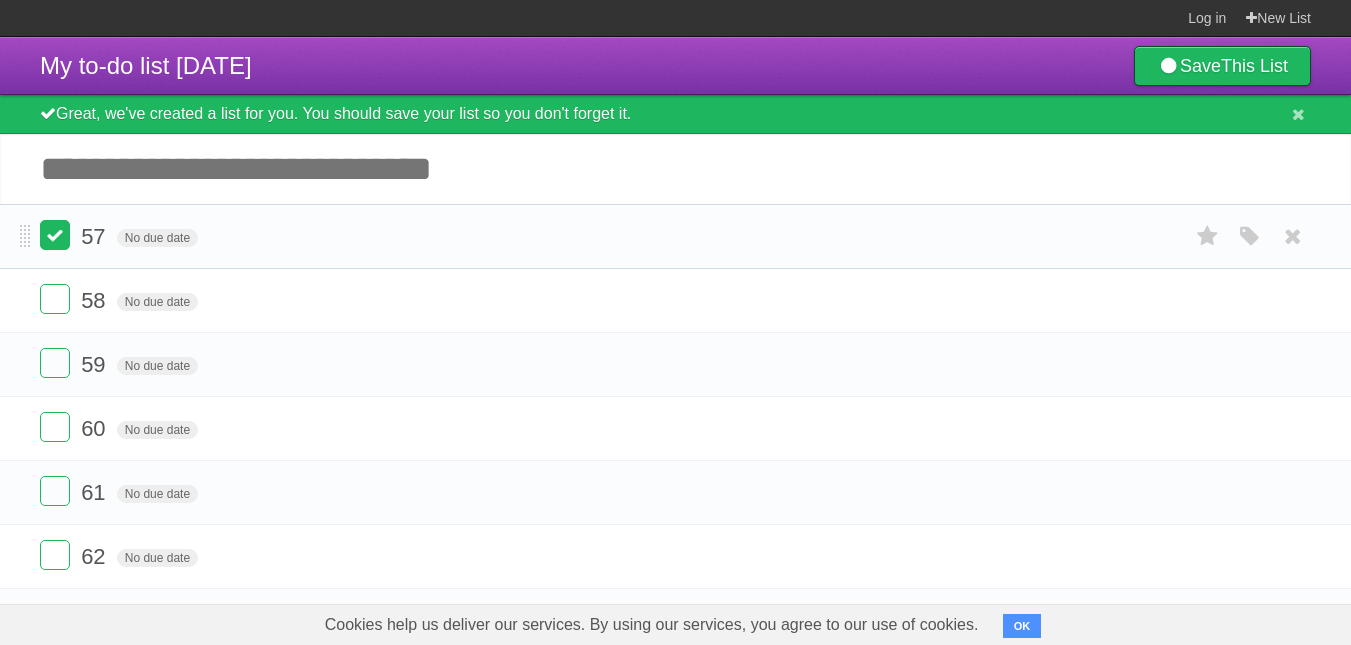 click at bounding box center (55, 235) 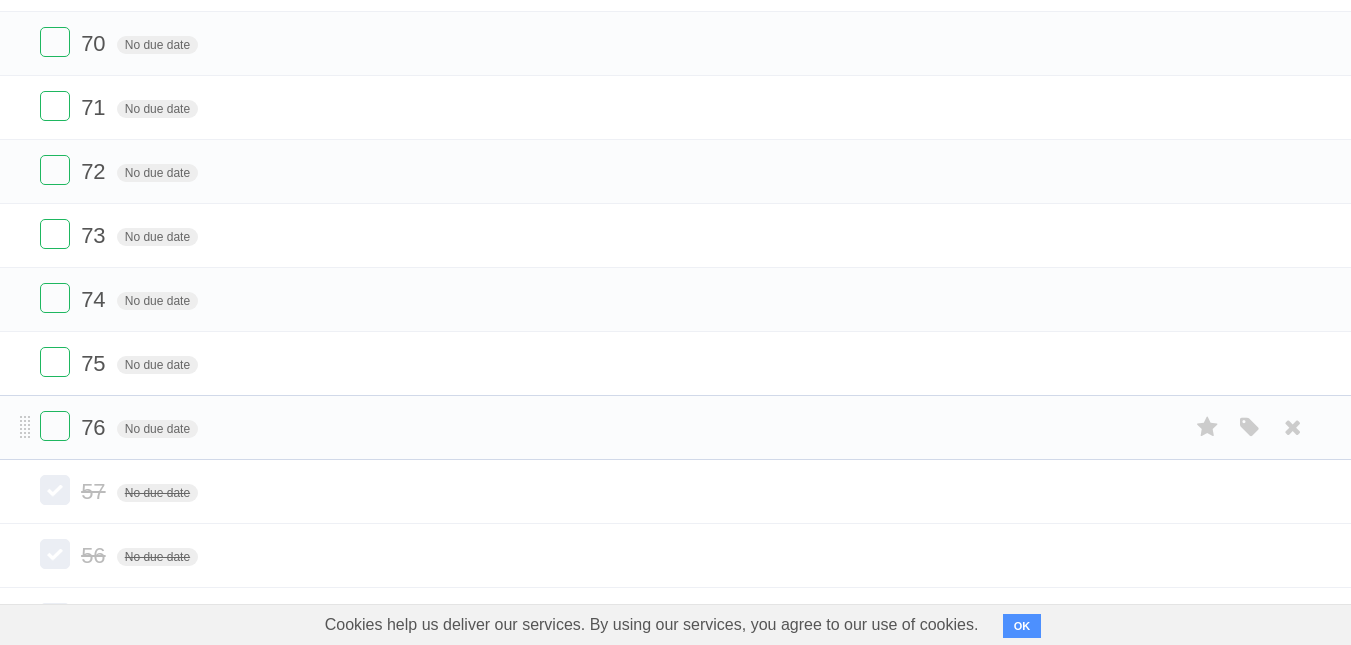scroll, scrollTop: 1053, scrollLeft: 0, axis: vertical 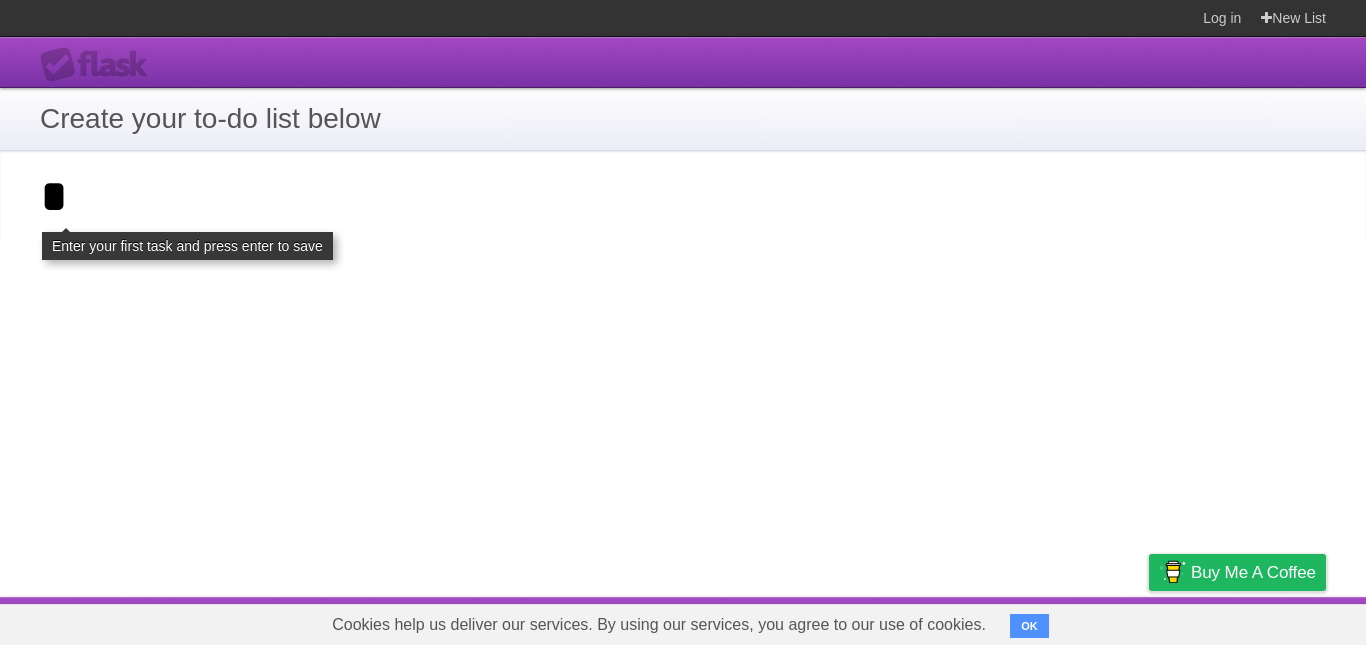 click on "**********" at bounding box center [0, 0] 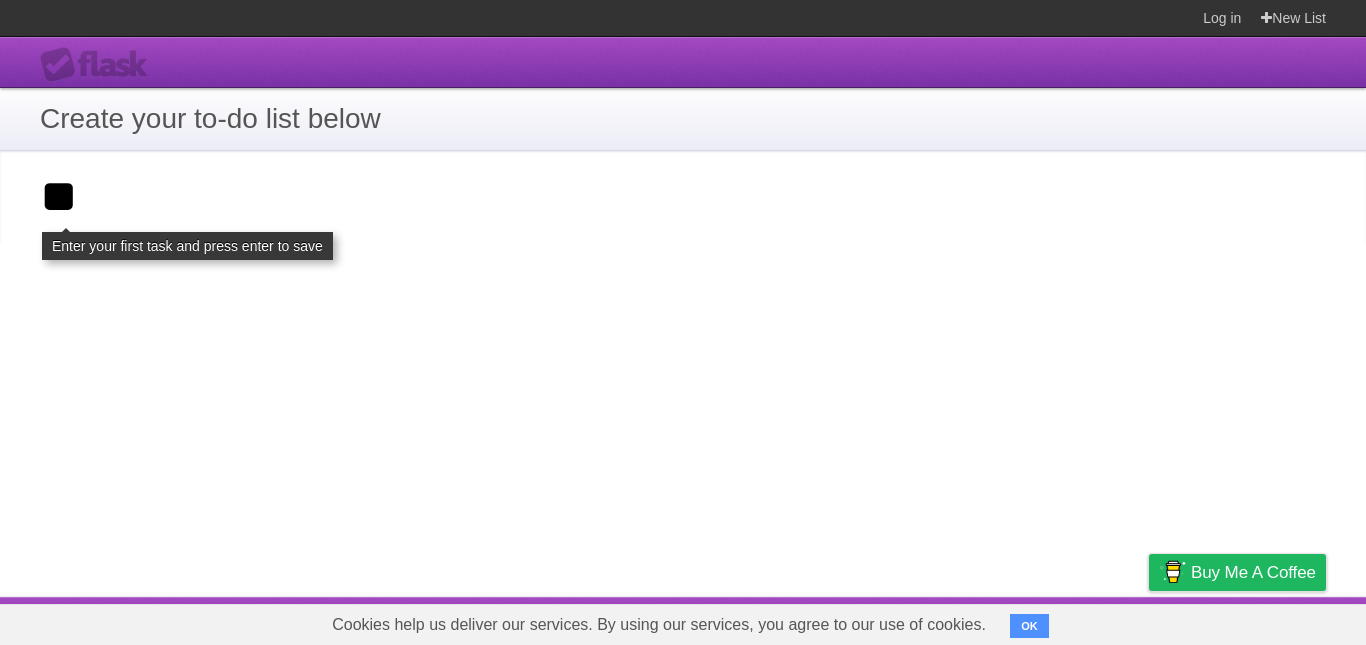 type on "**" 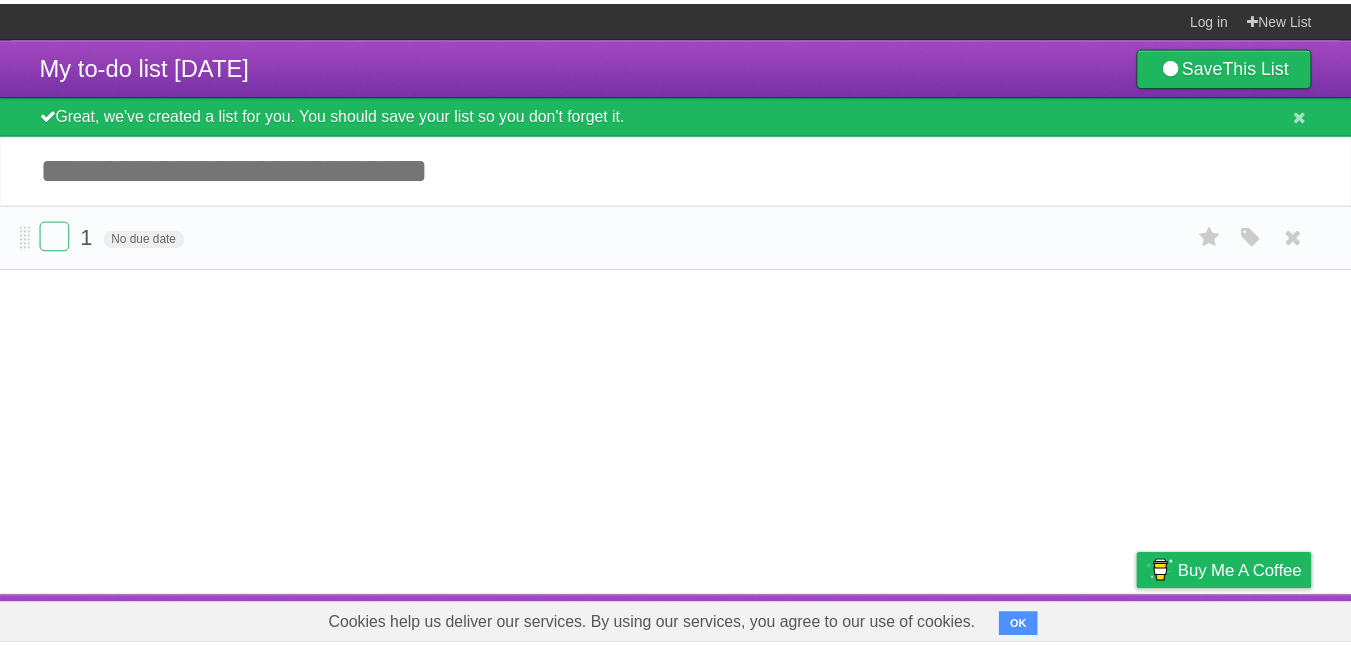 scroll, scrollTop: 0, scrollLeft: 0, axis: both 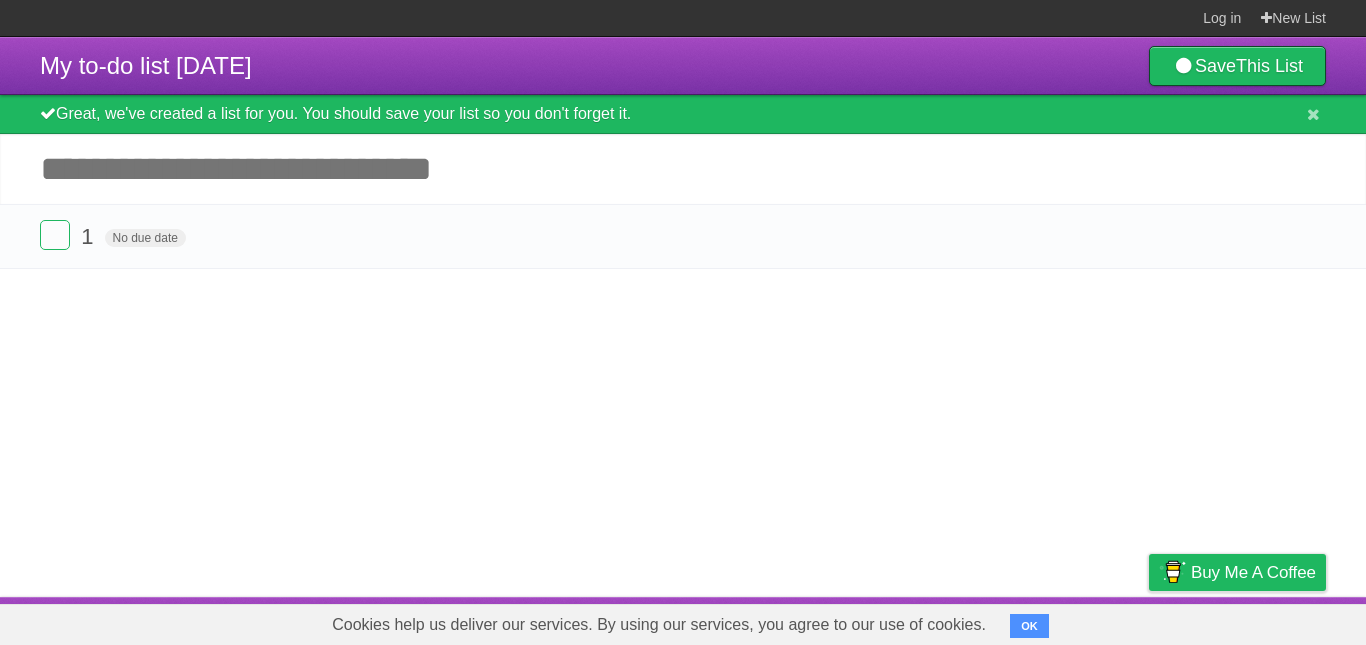 click on "Add another task" at bounding box center (683, 169) 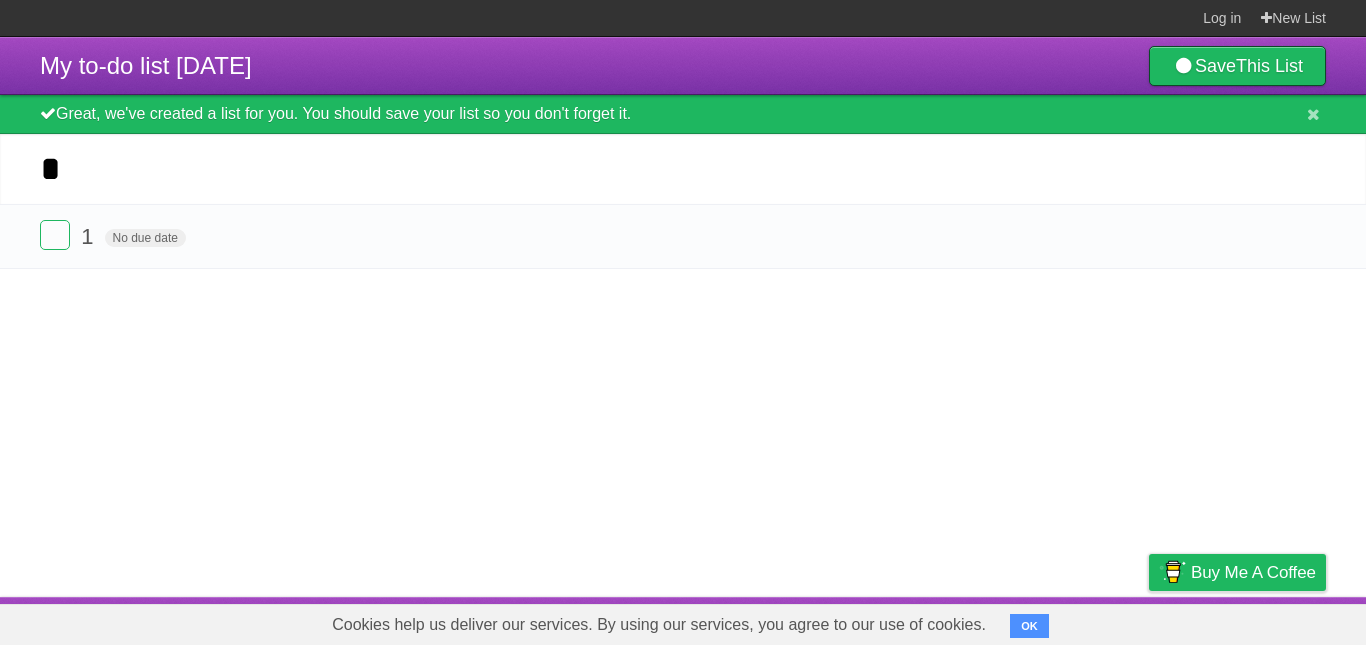 type on "*" 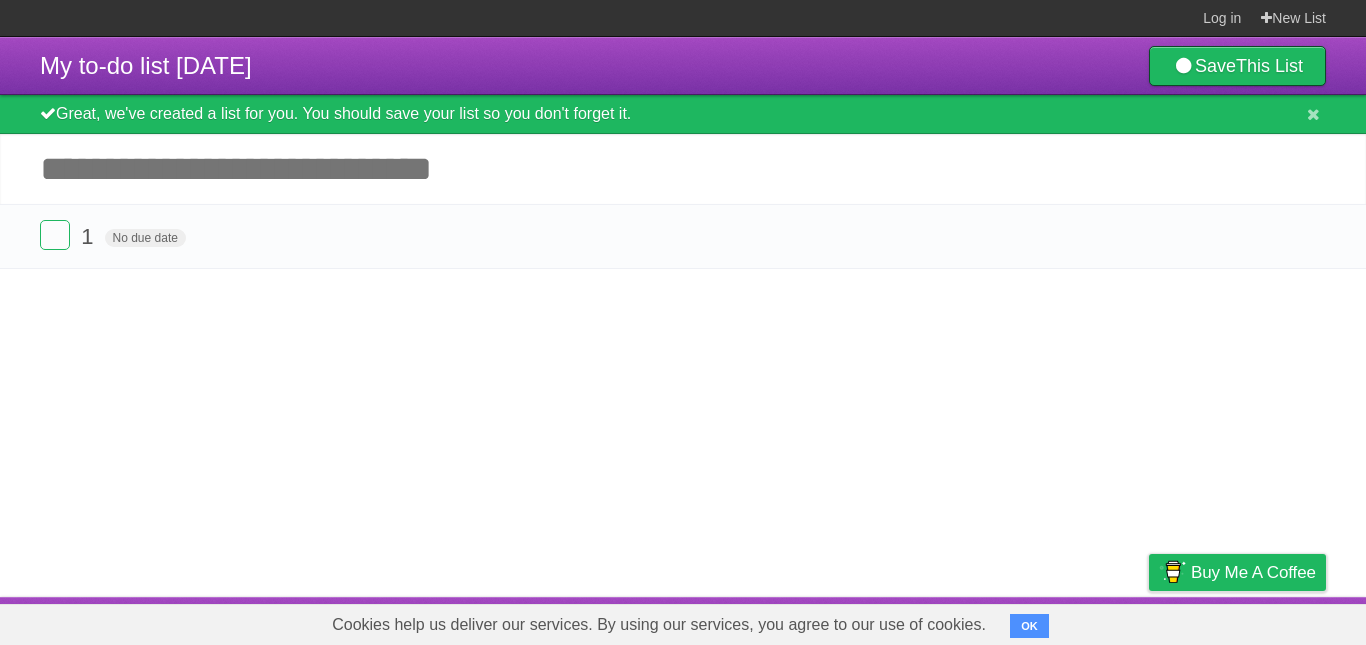 click on "*********" at bounding box center [0, 0] 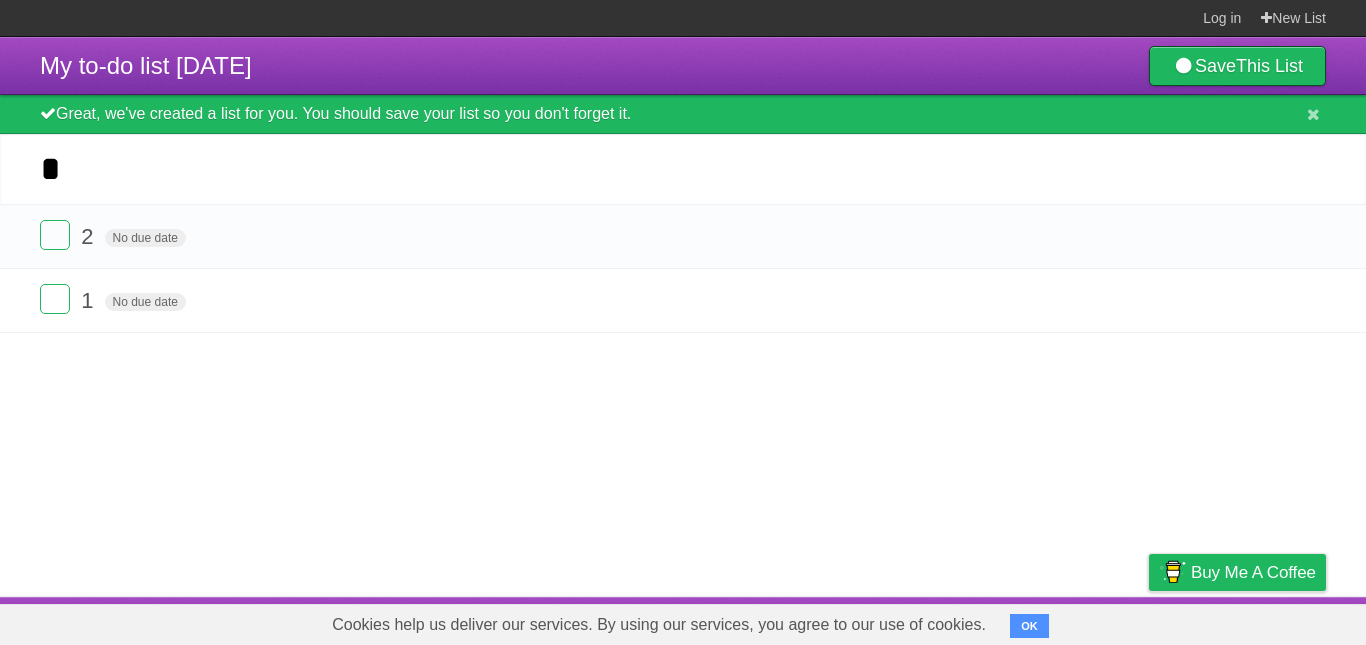 click on "*********" at bounding box center [0, 0] 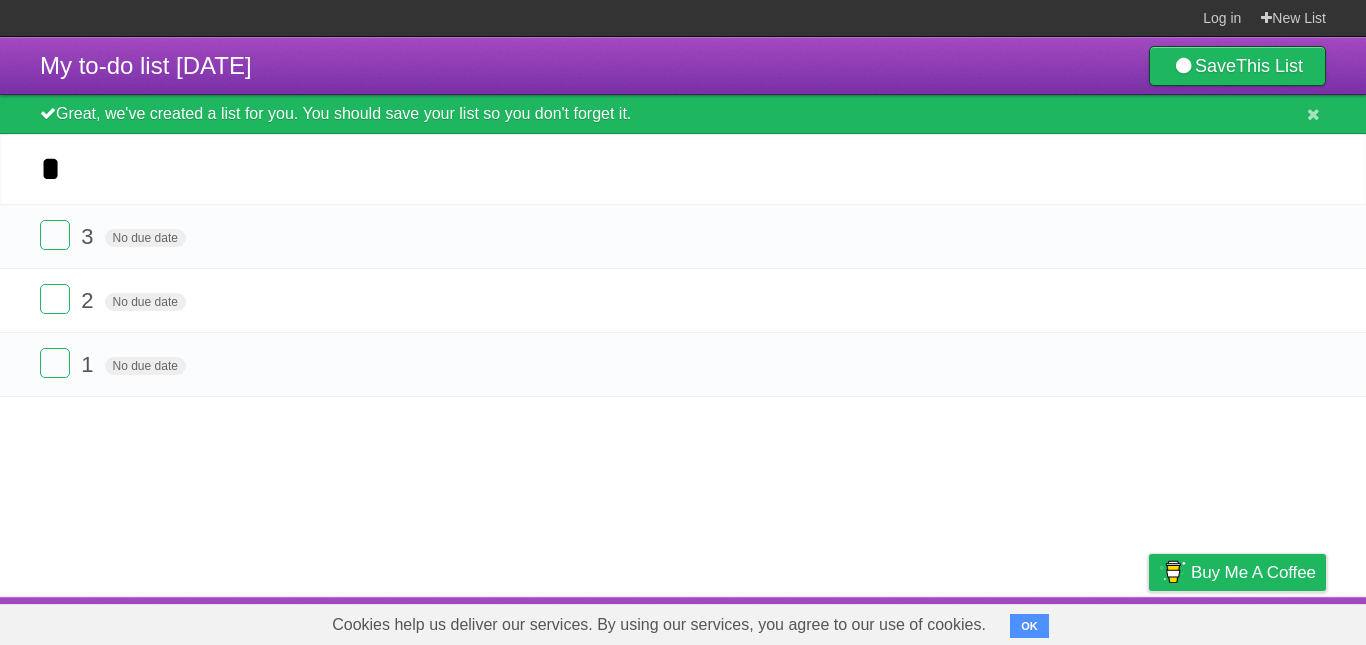 type on "*" 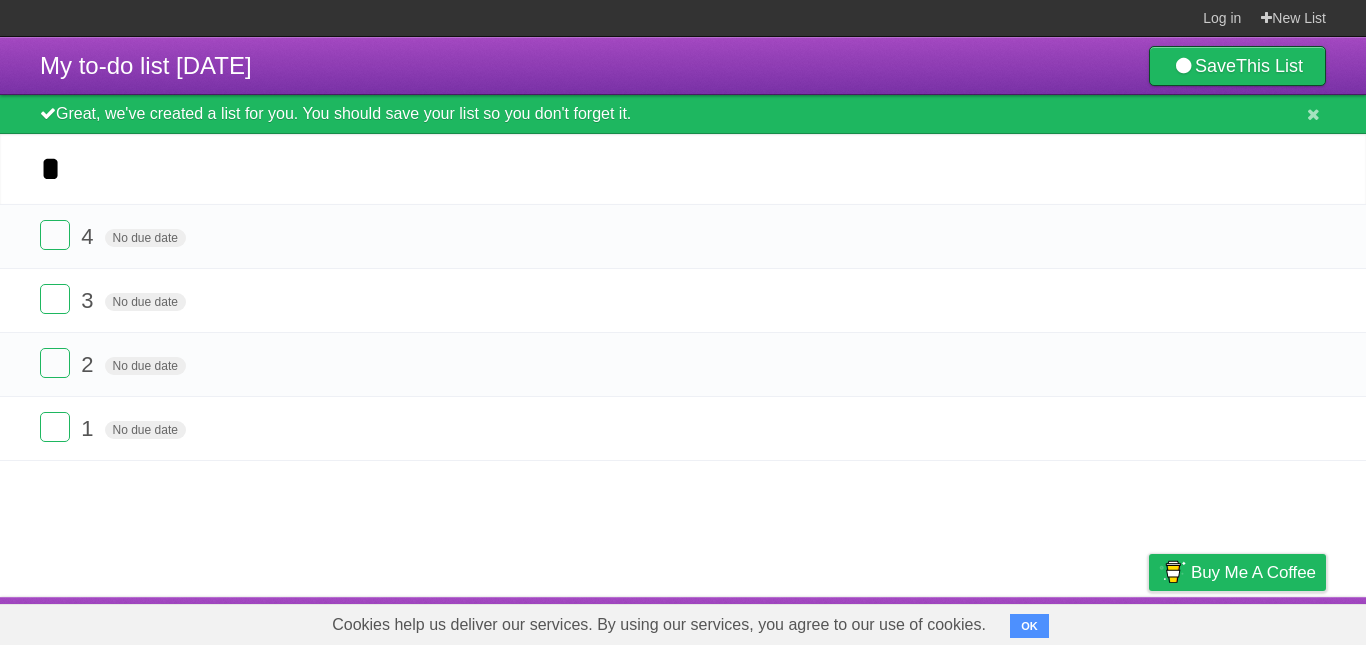 type on "*" 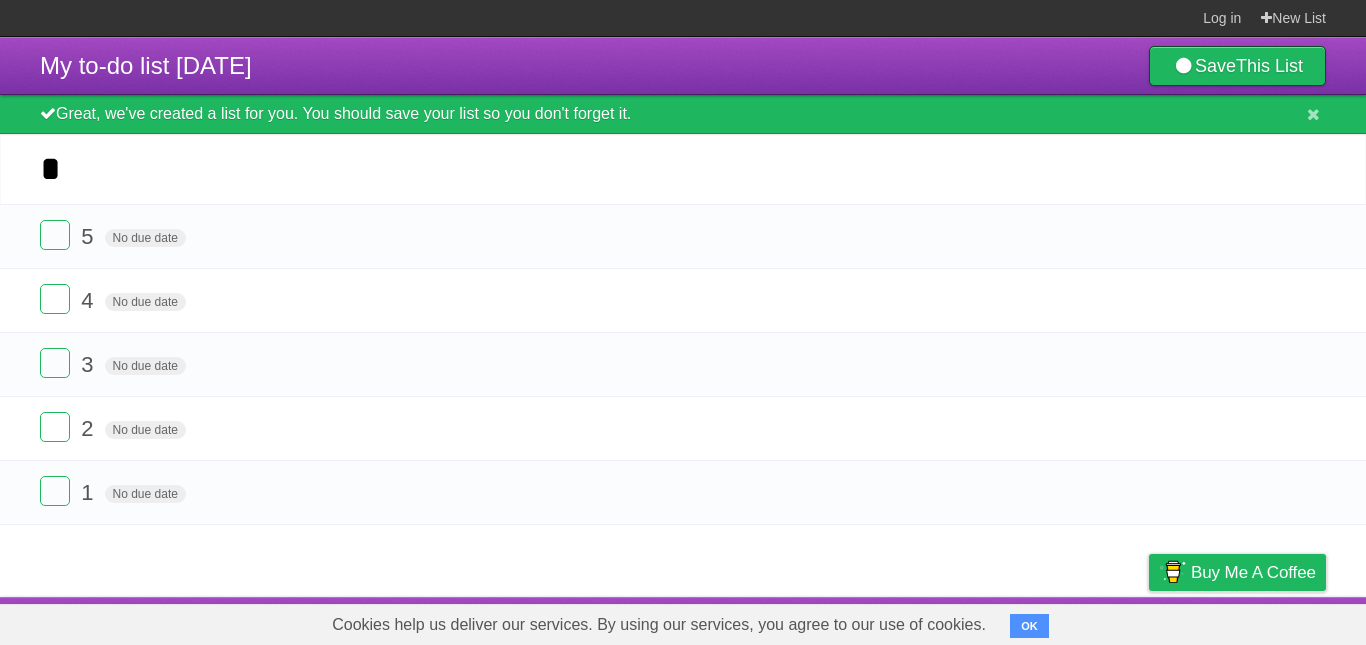 type on "*" 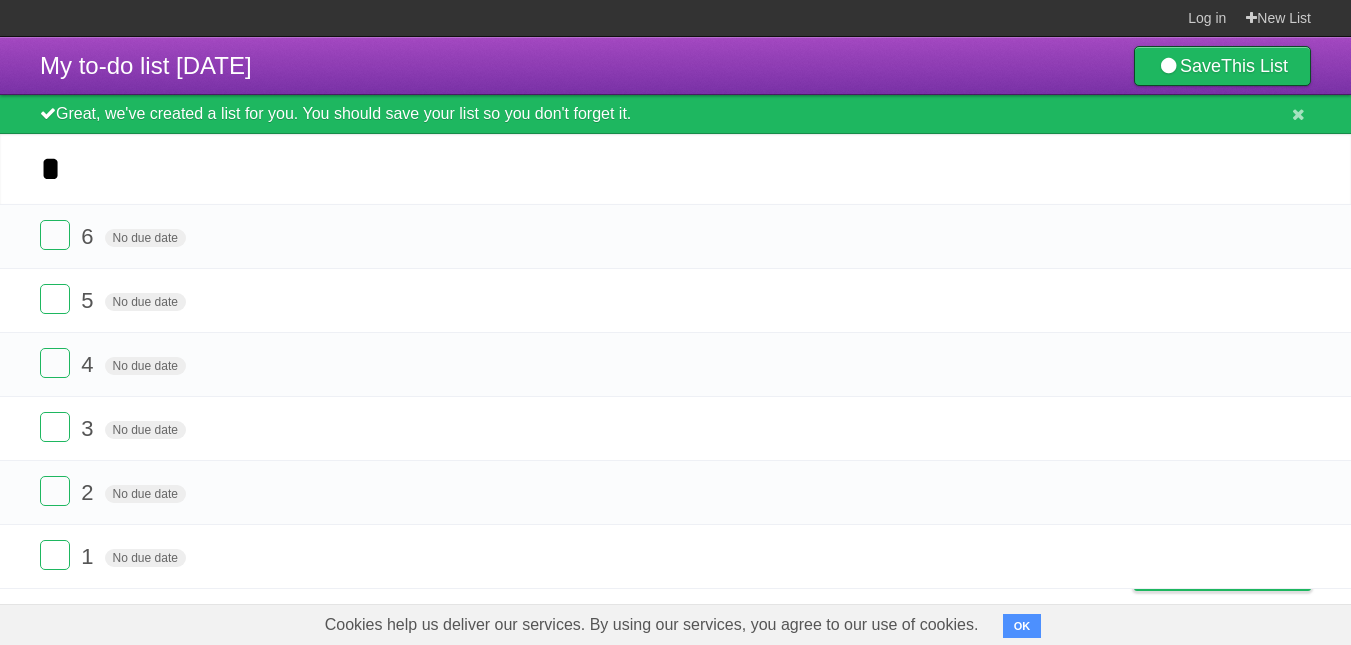 type on "*" 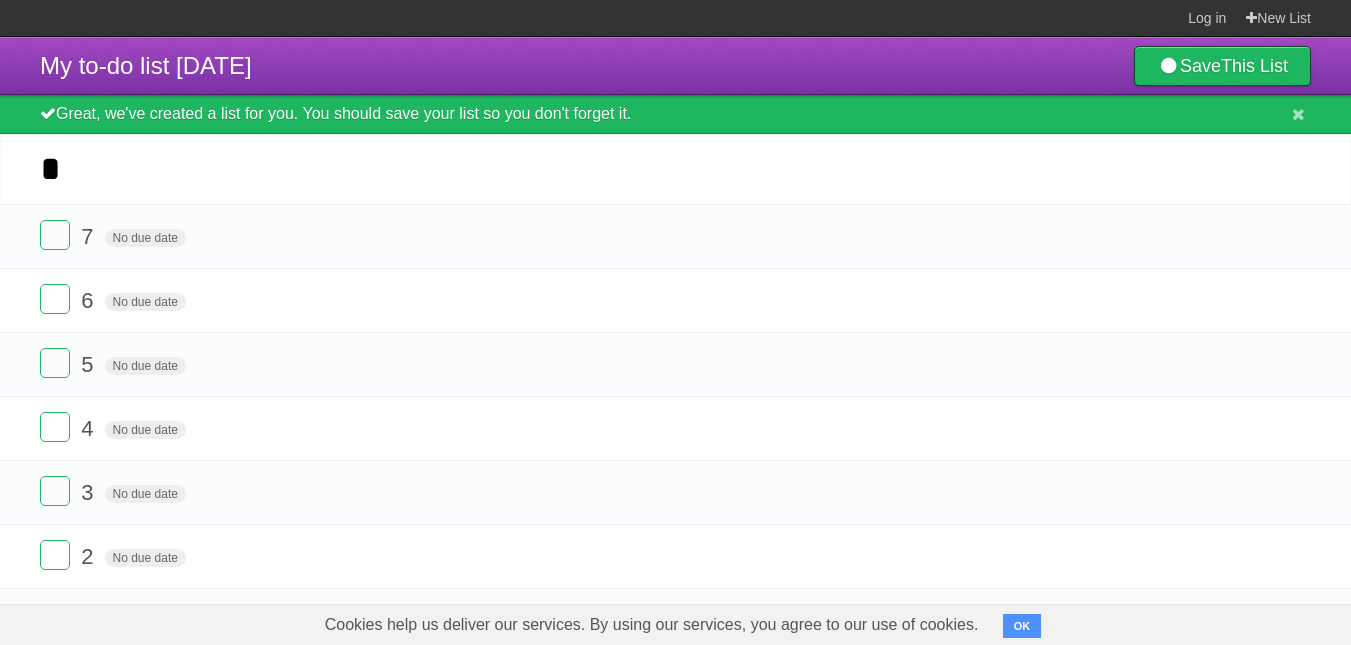 type on "*" 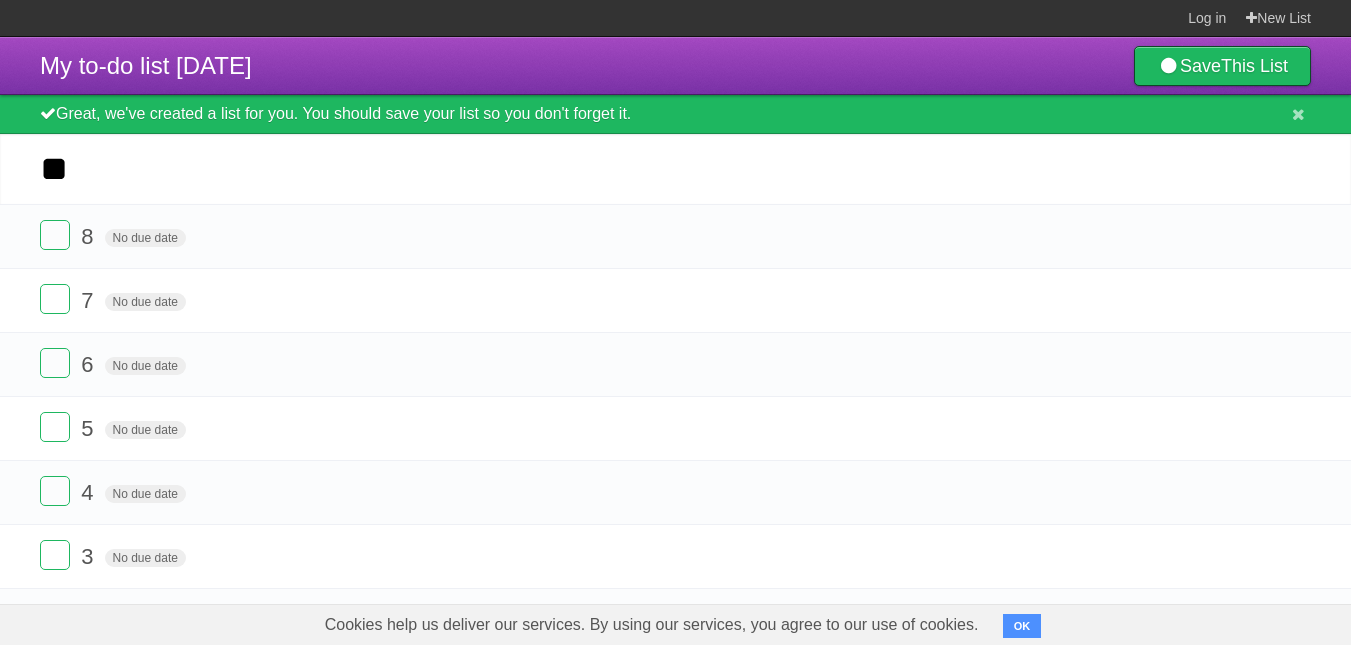 click on "*********" at bounding box center (0, 0) 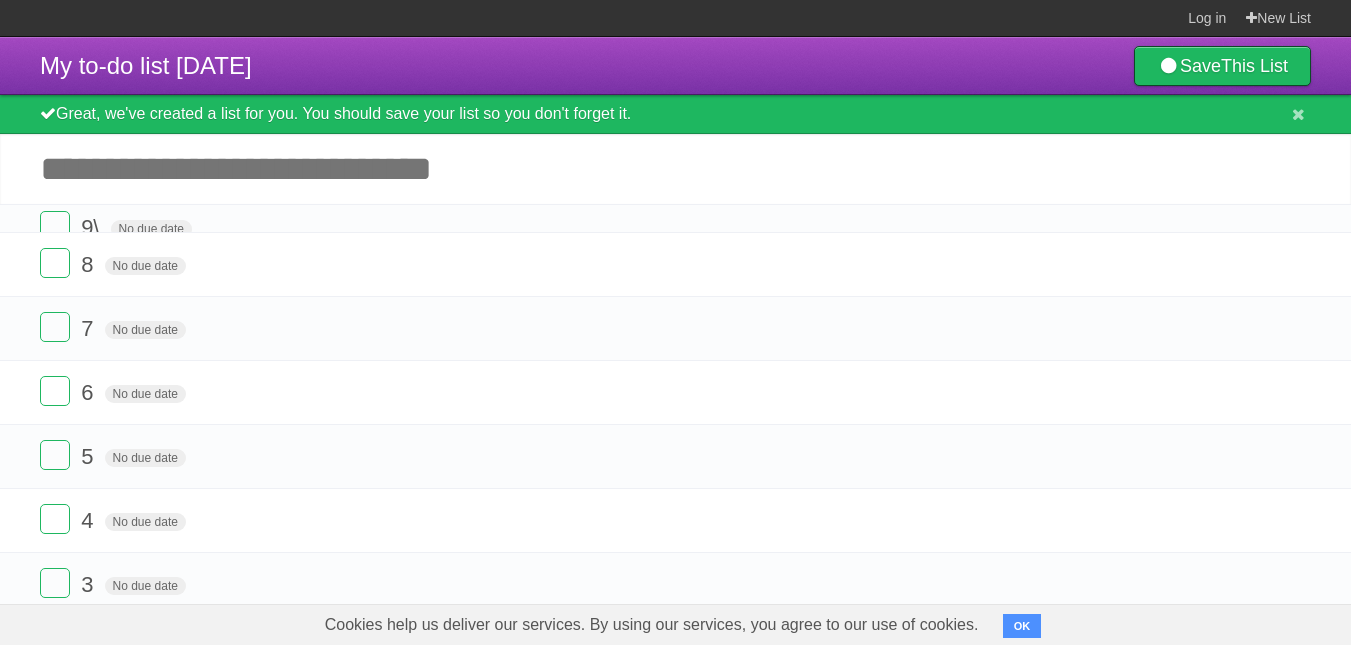 type 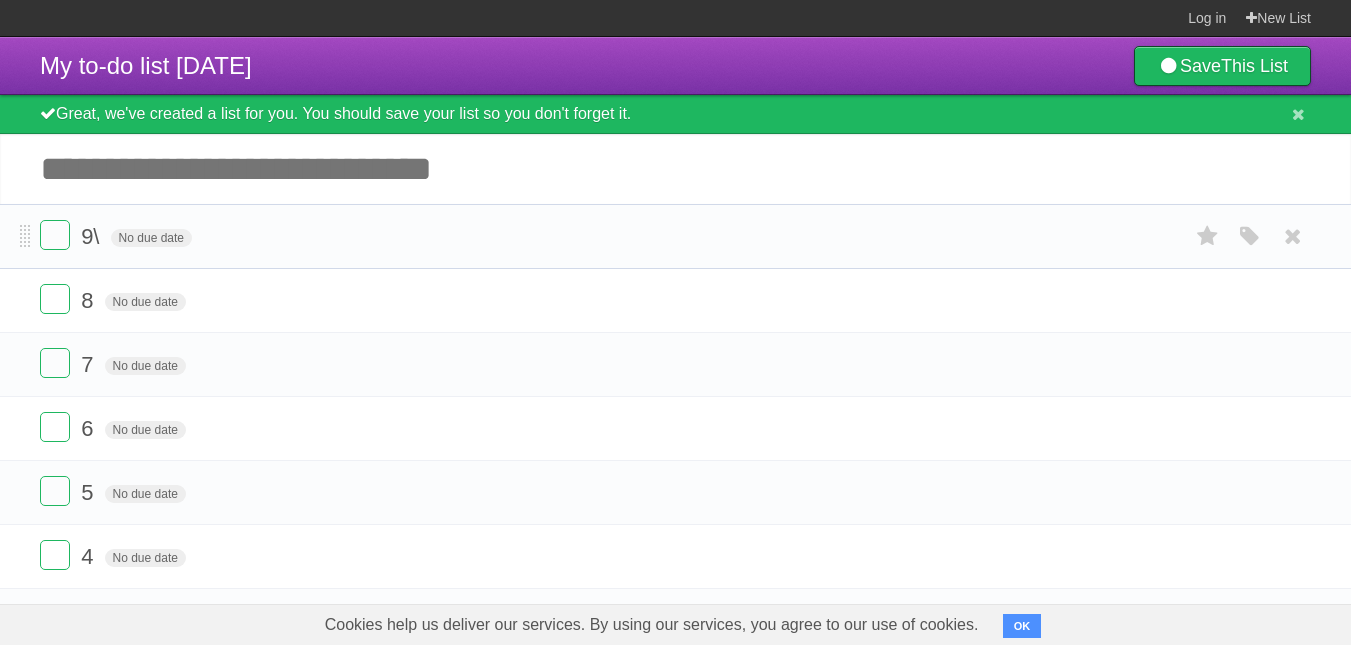click on "9\
No due date
White
Red
Blue
Green
Purple
Orange" at bounding box center (675, 236) 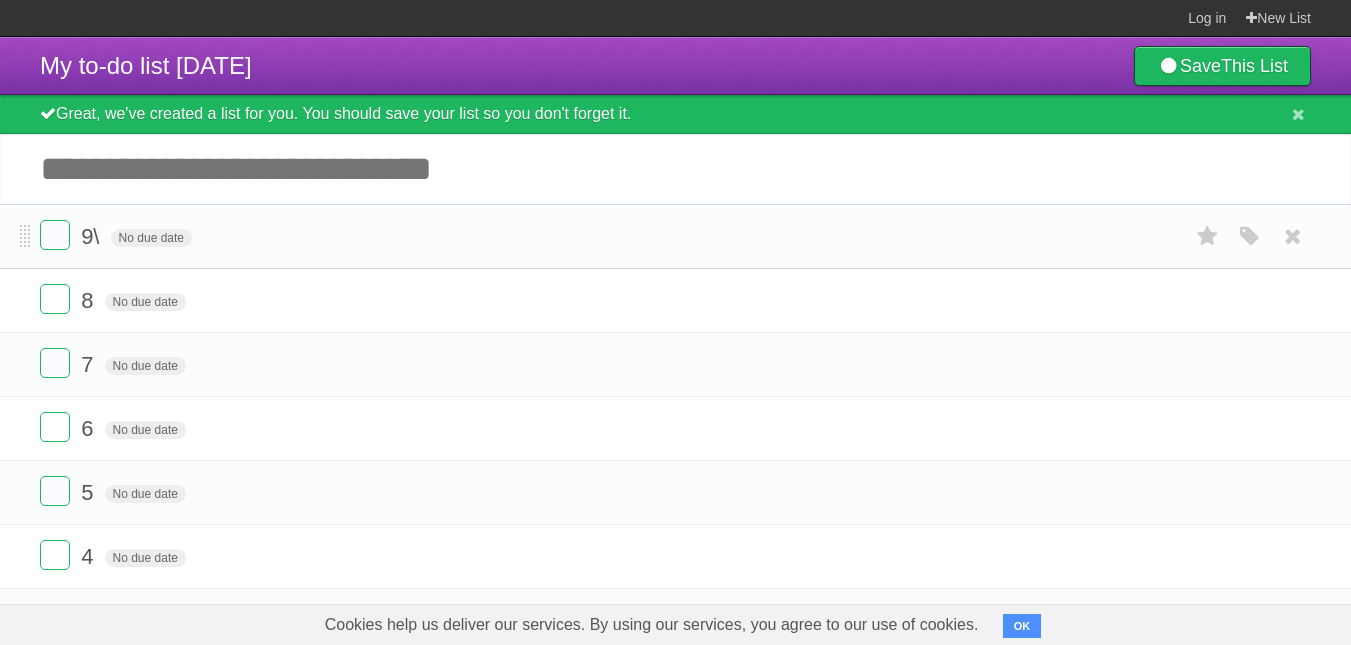 click on "9\" 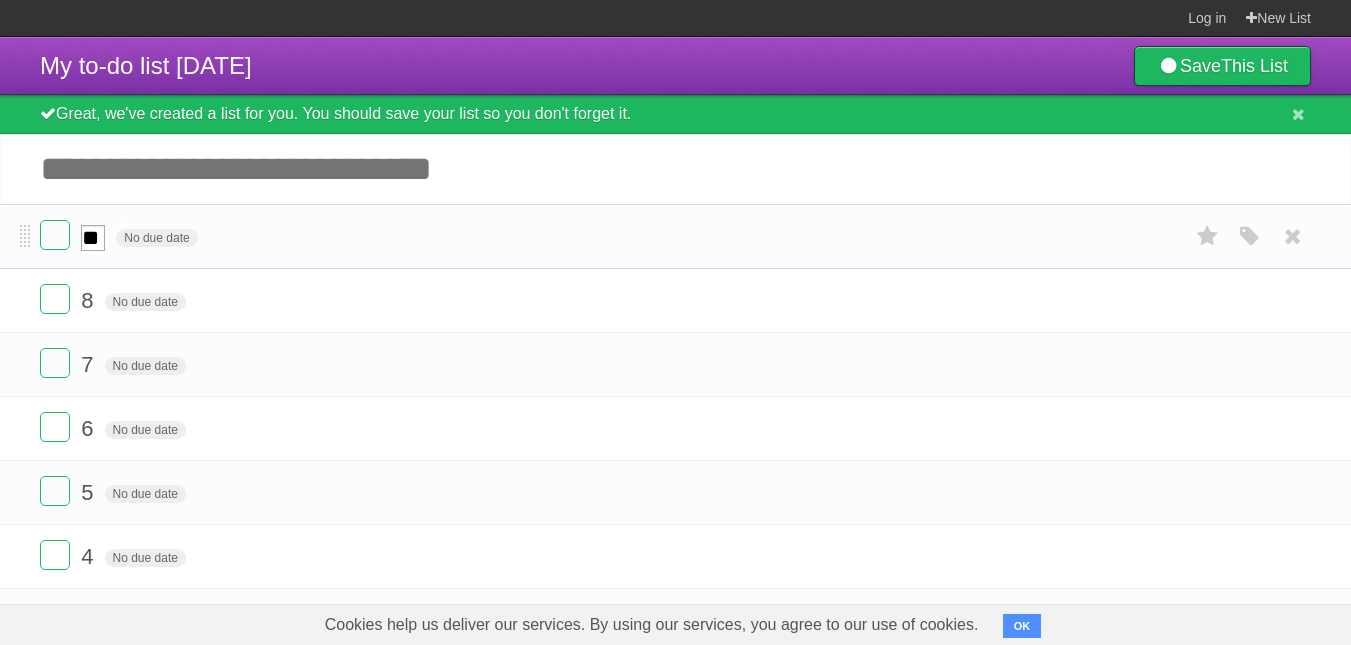 click on "**" 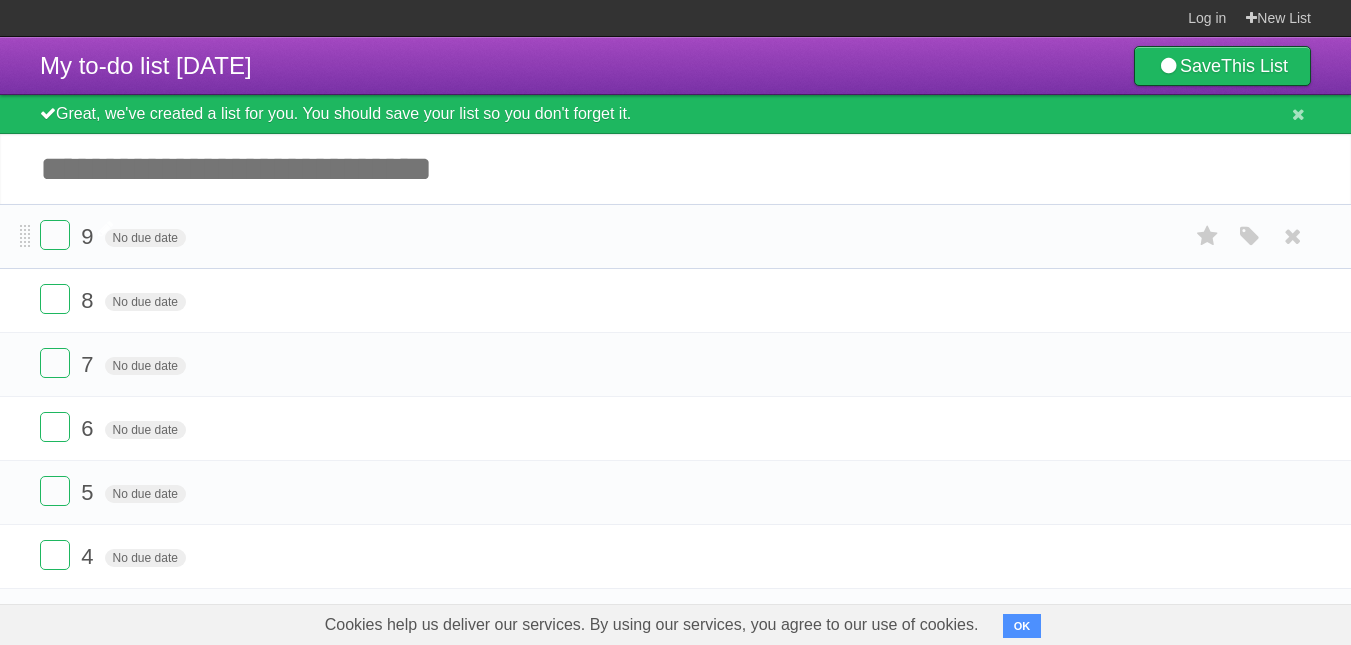 click on "Add another task" at bounding box center (675, 169) 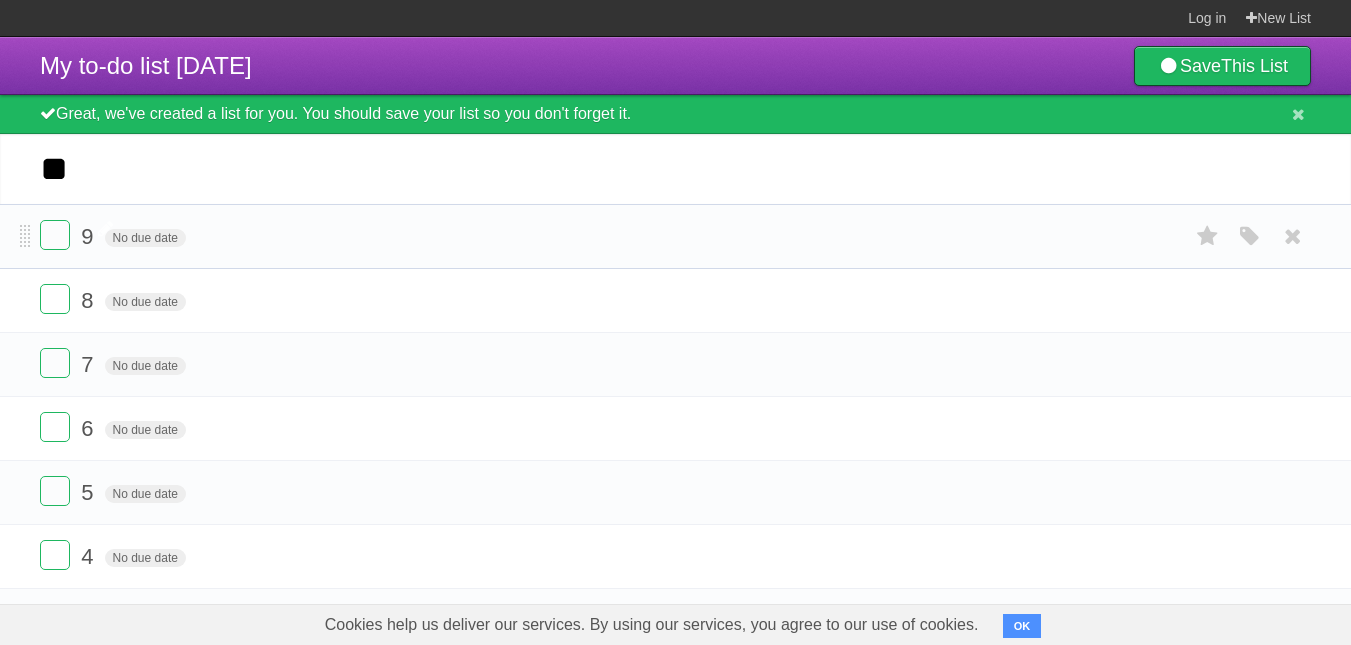 type on "**" 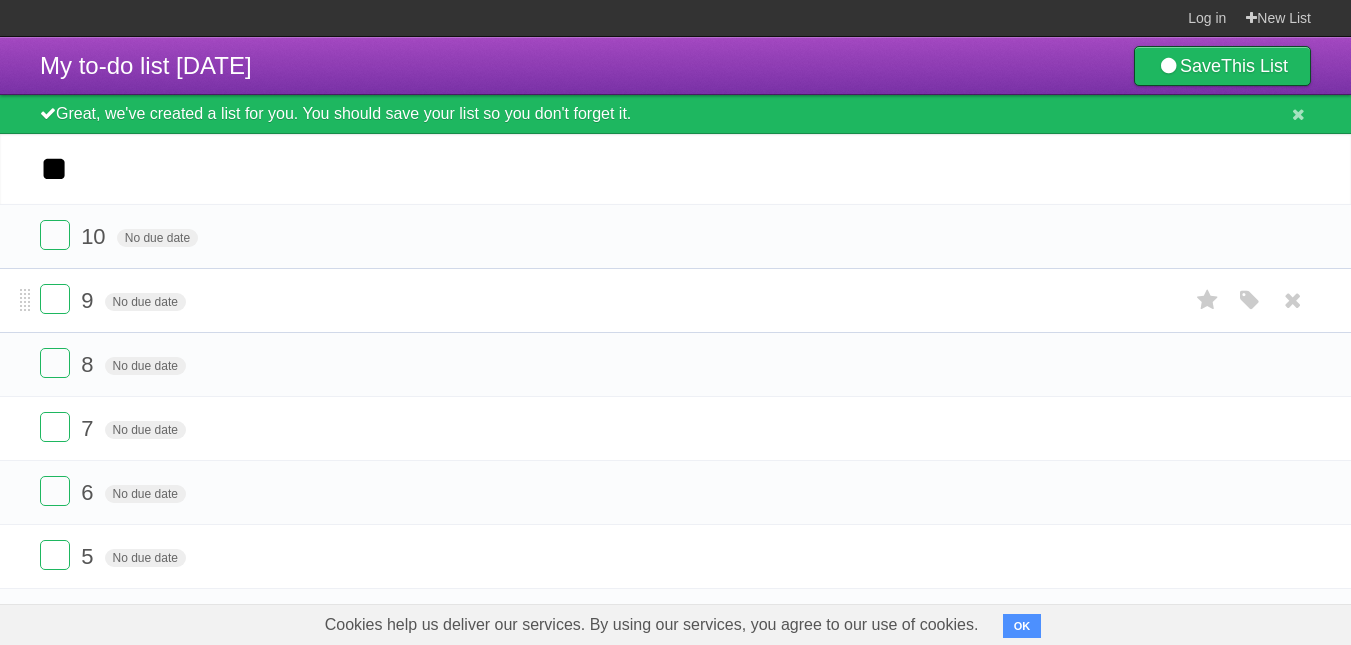 type on "**" 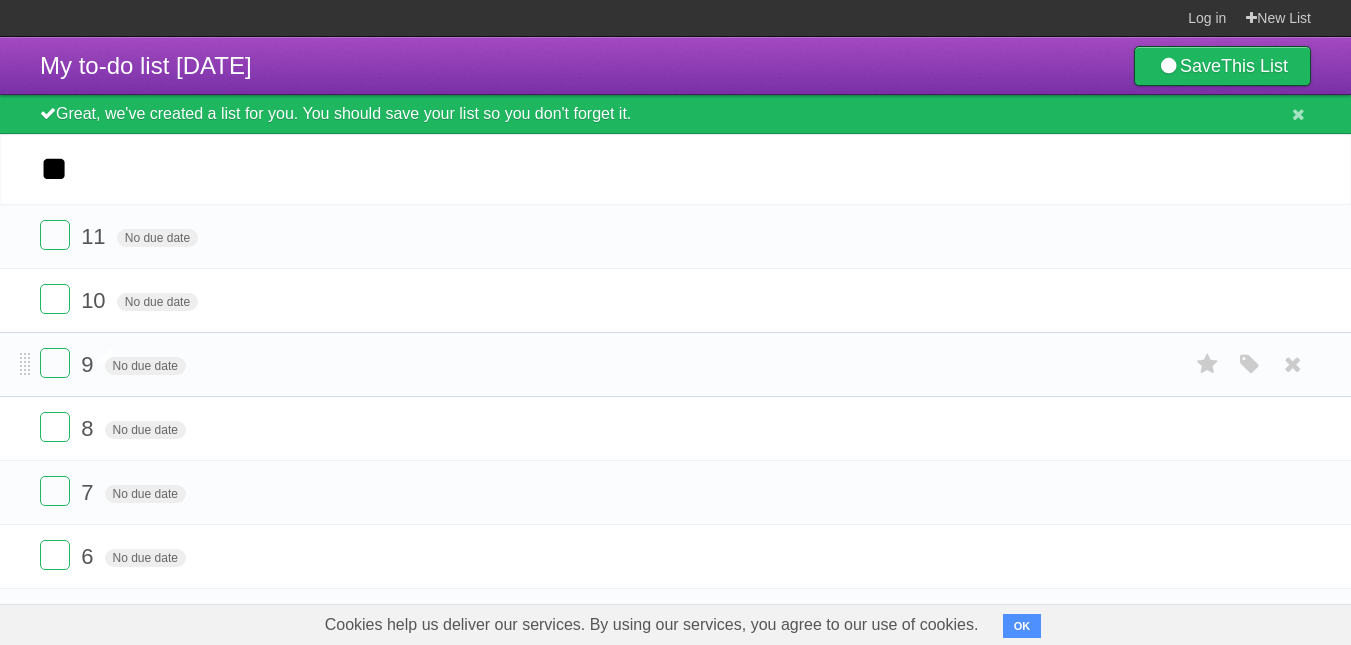 type on "**" 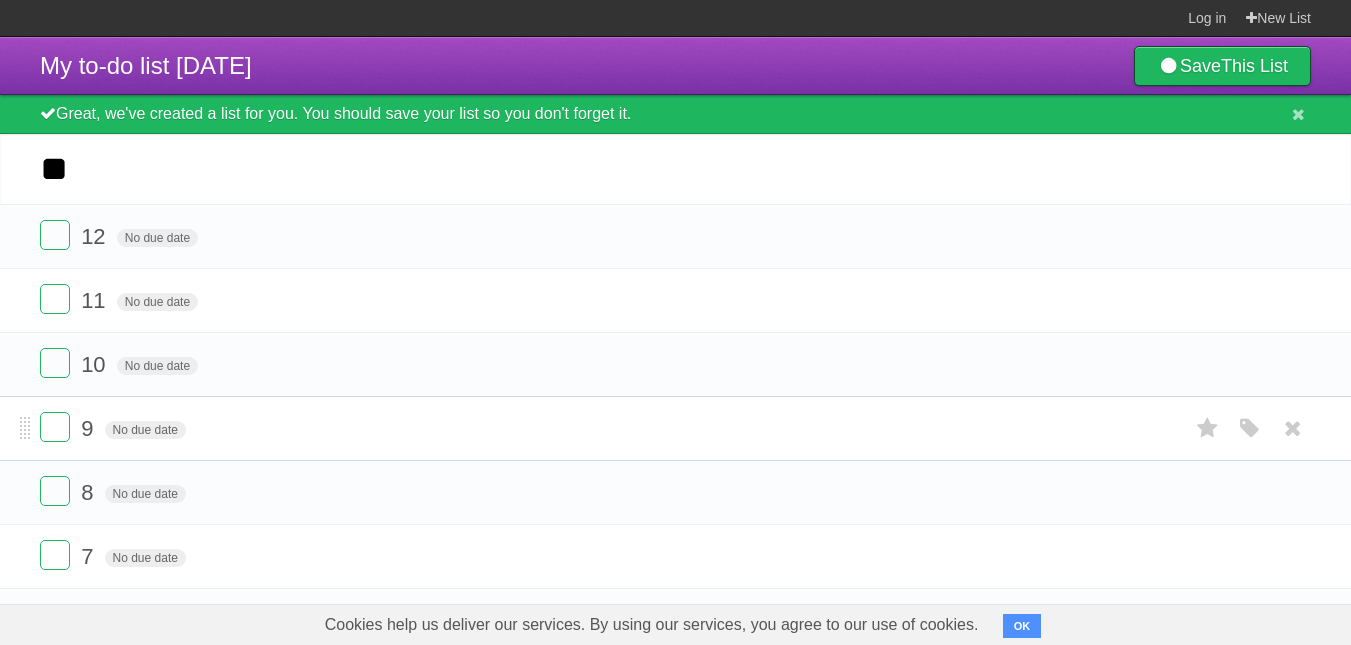 click on "*********" at bounding box center [0, 0] 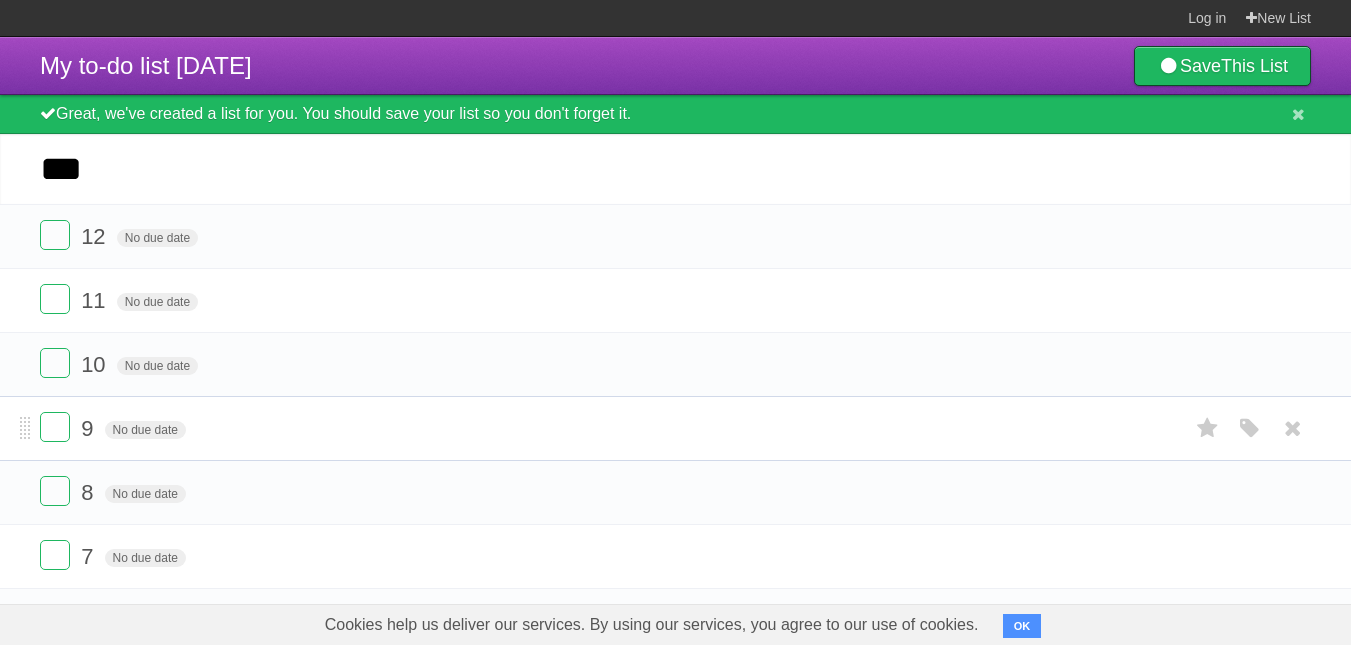 type on "****" 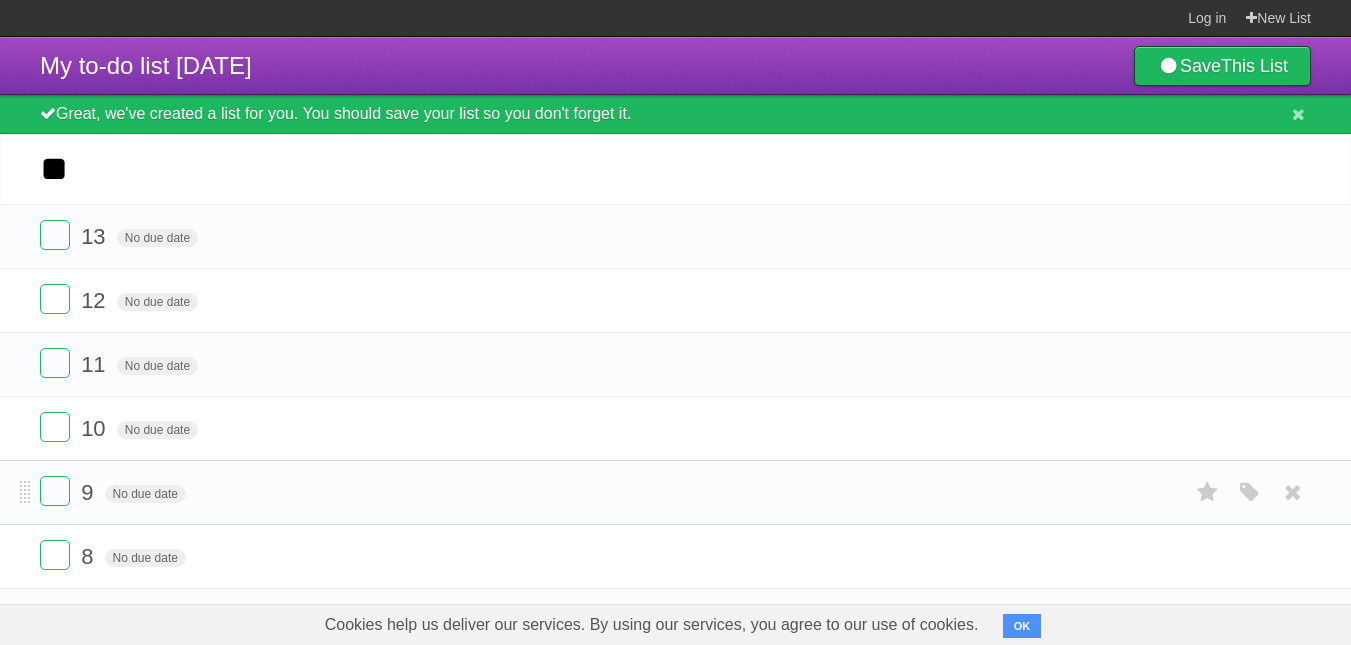 type on "**" 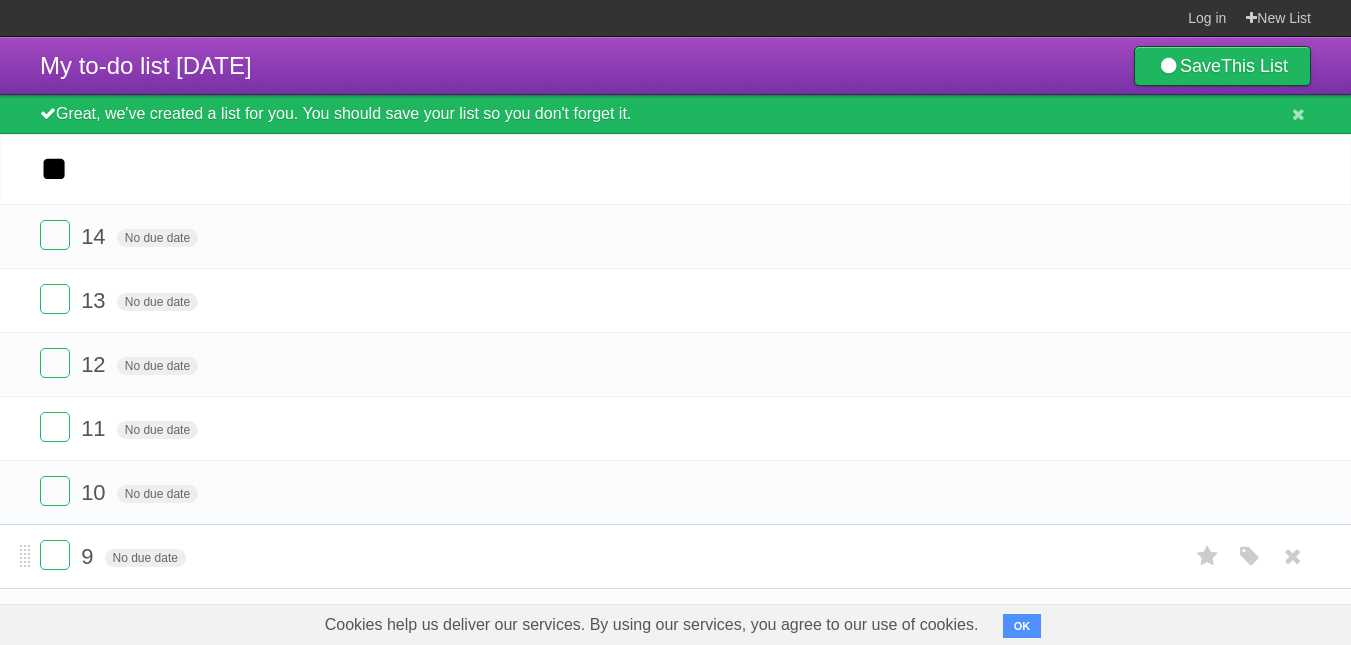 type on "**" 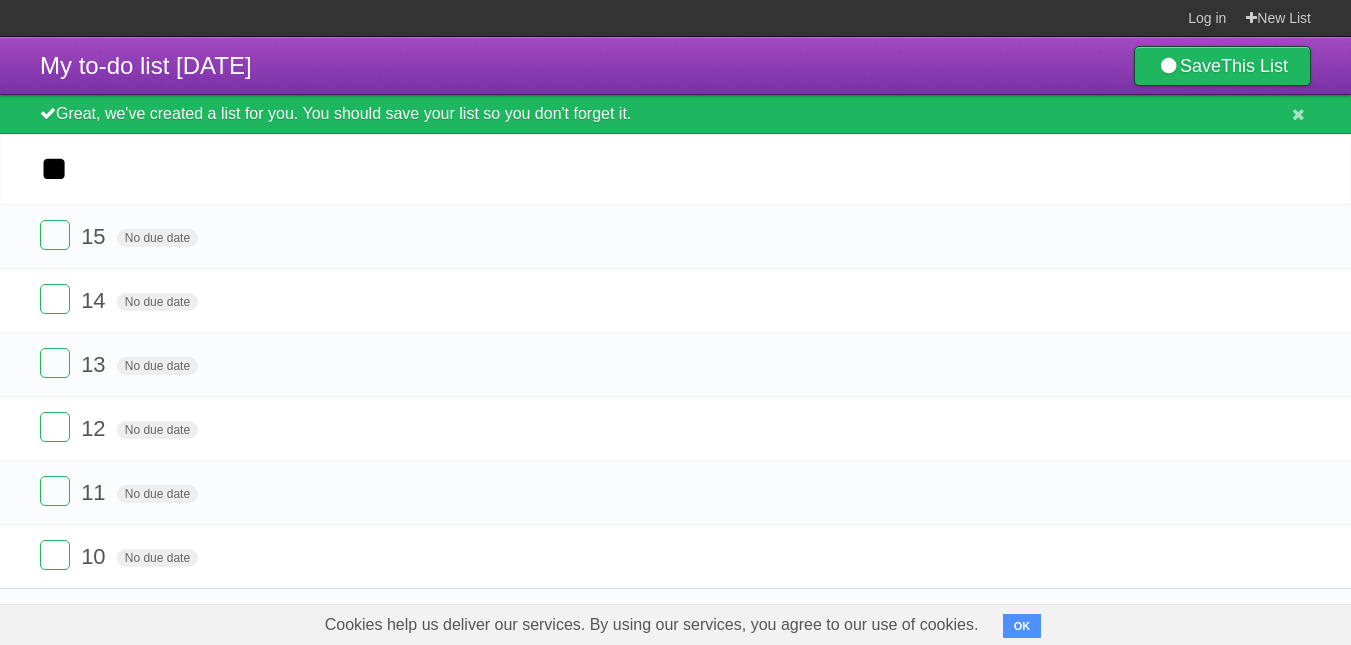 type on "**" 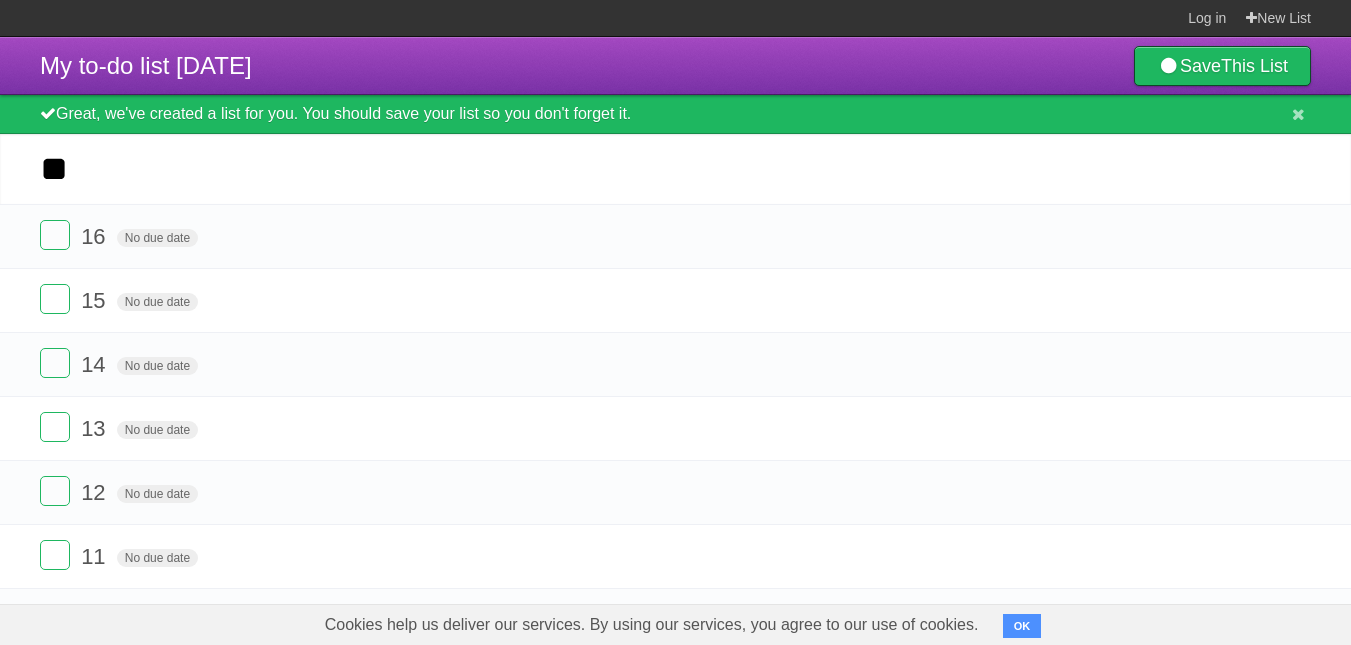 click on "*********" at bounding box center [0, 0] 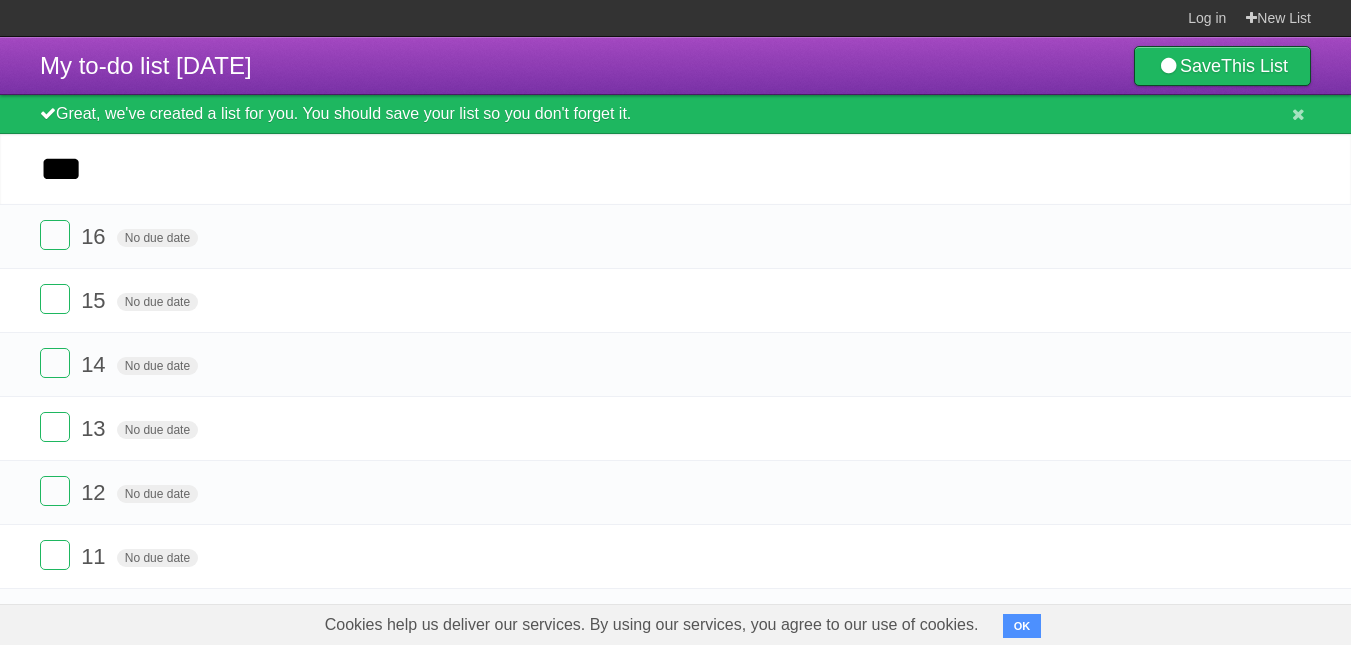 type on "****" 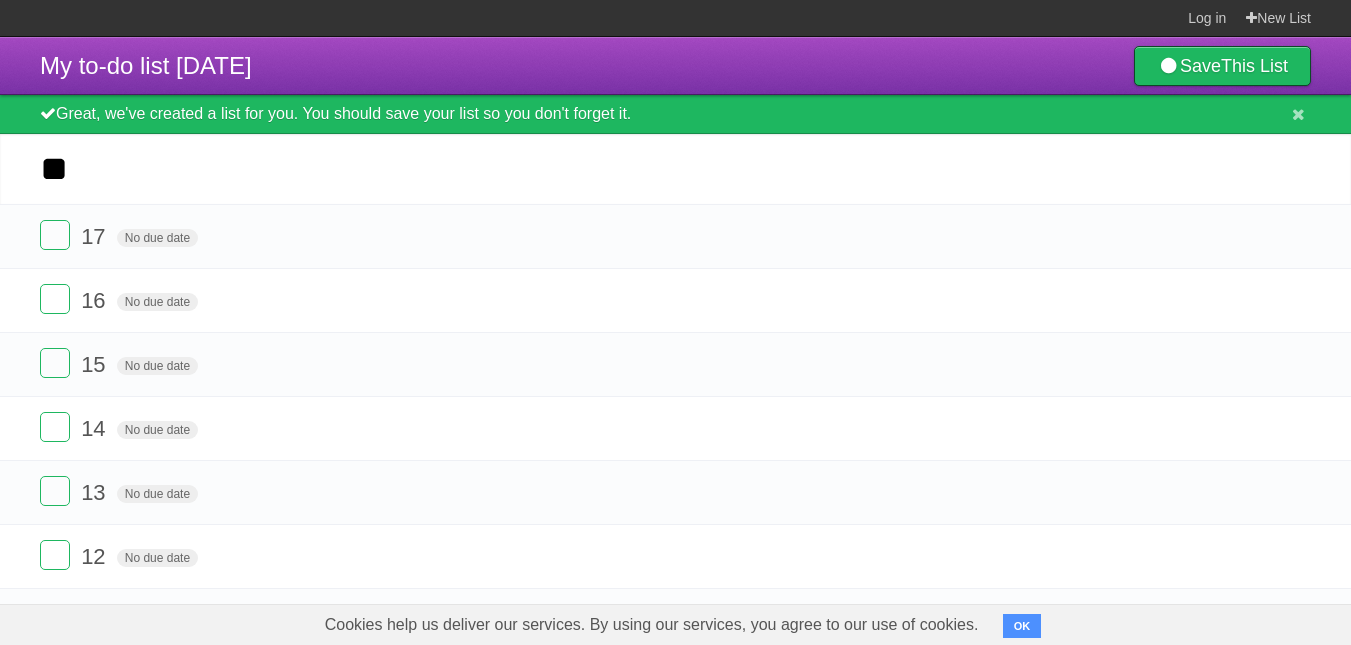 type on "**" 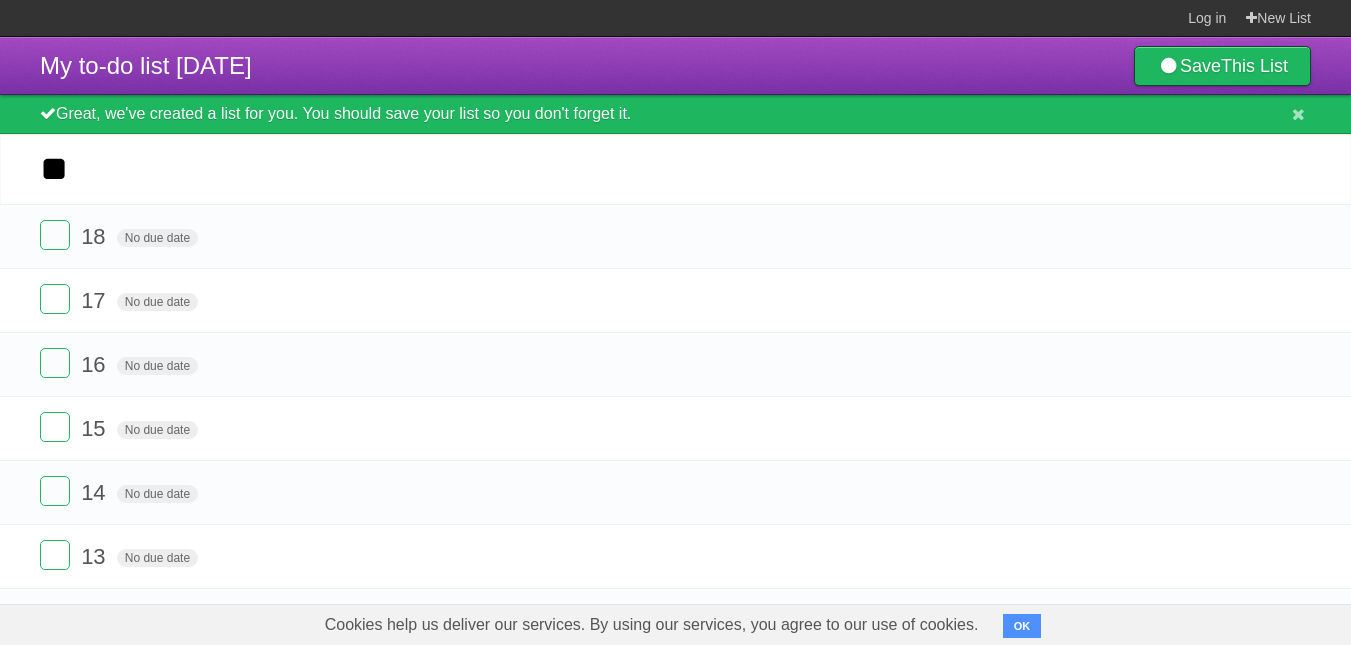 type on "**" 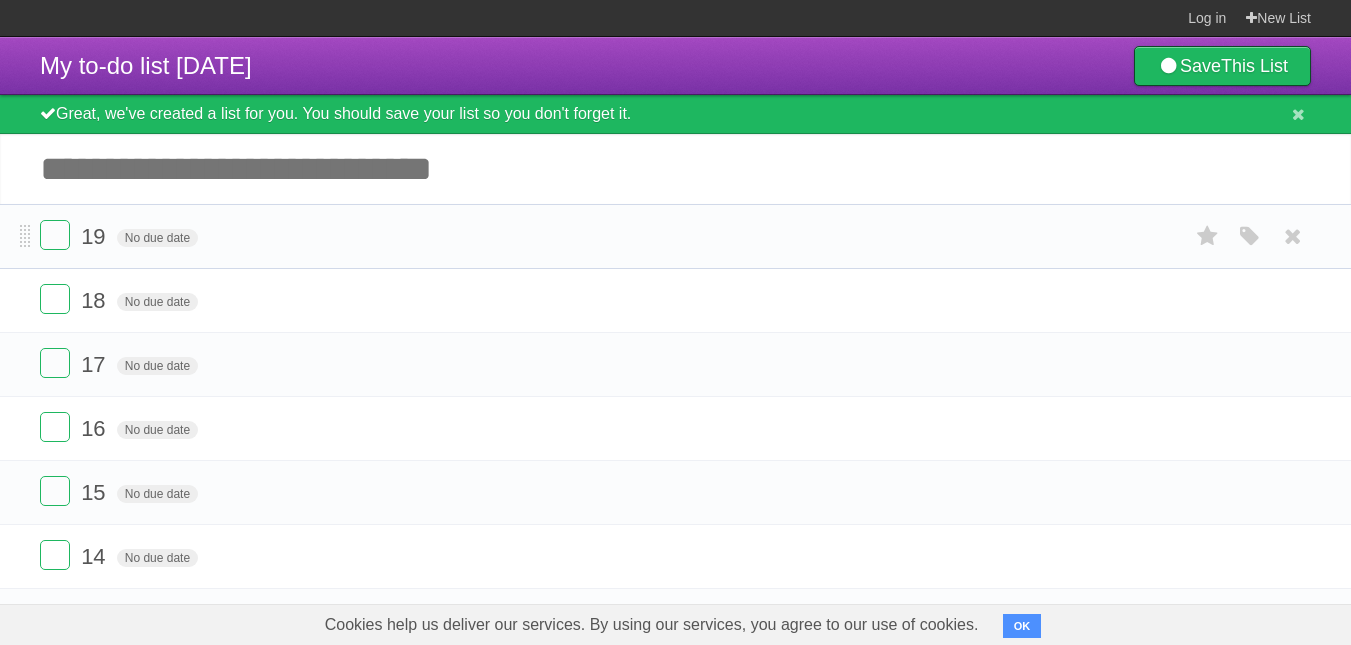 click on "19
No due date
White
Red
Blue
Green
Purple
Orange" at bounding box center (675, 236) 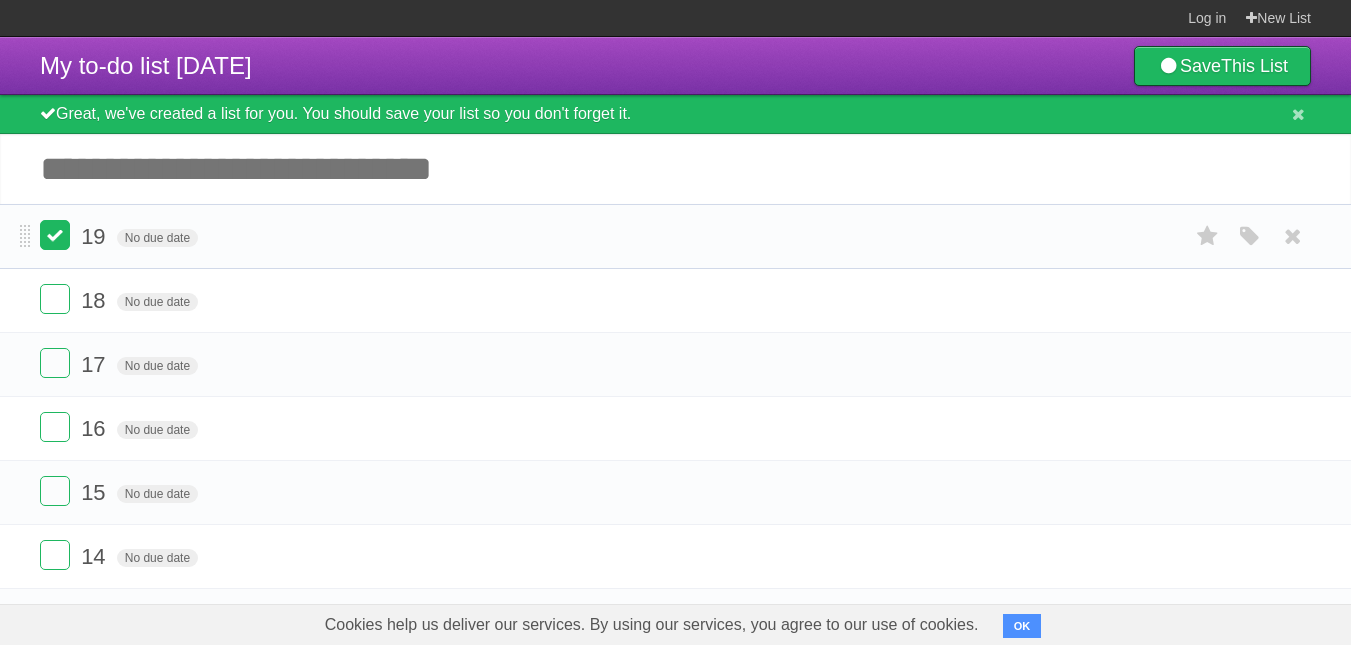 click at bounding box center (55, 235) 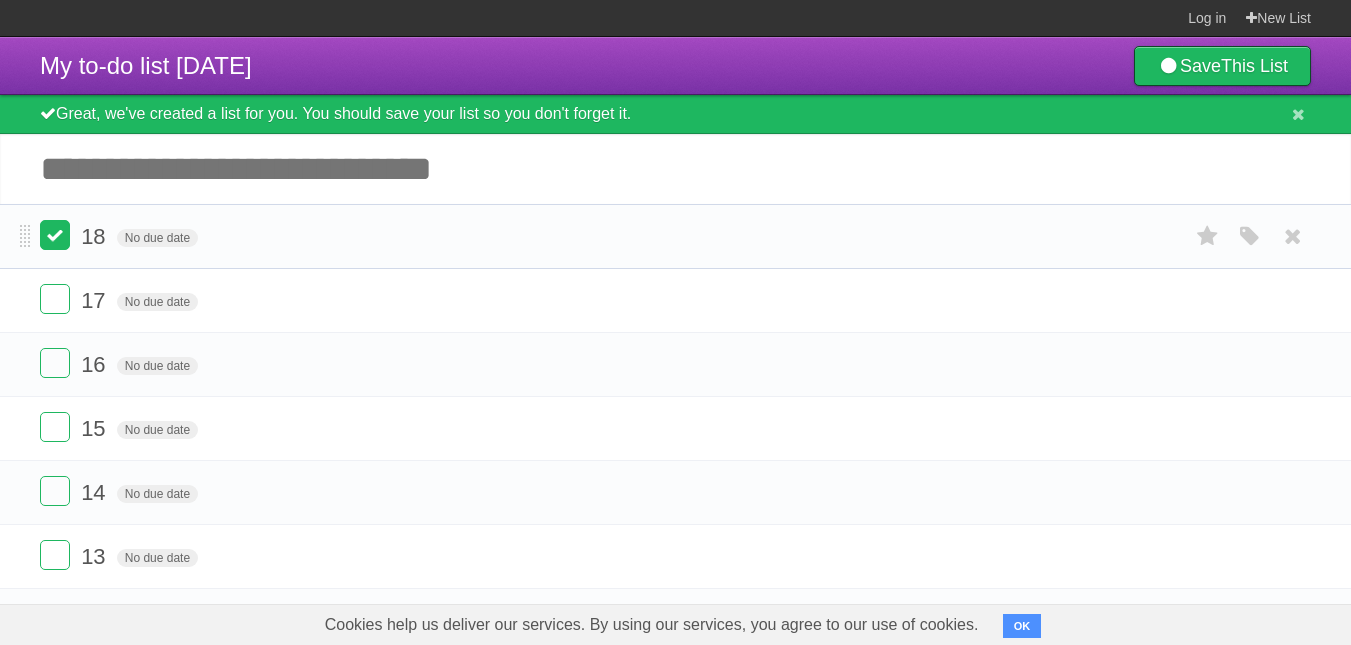 click at bounding box center (55, 235) 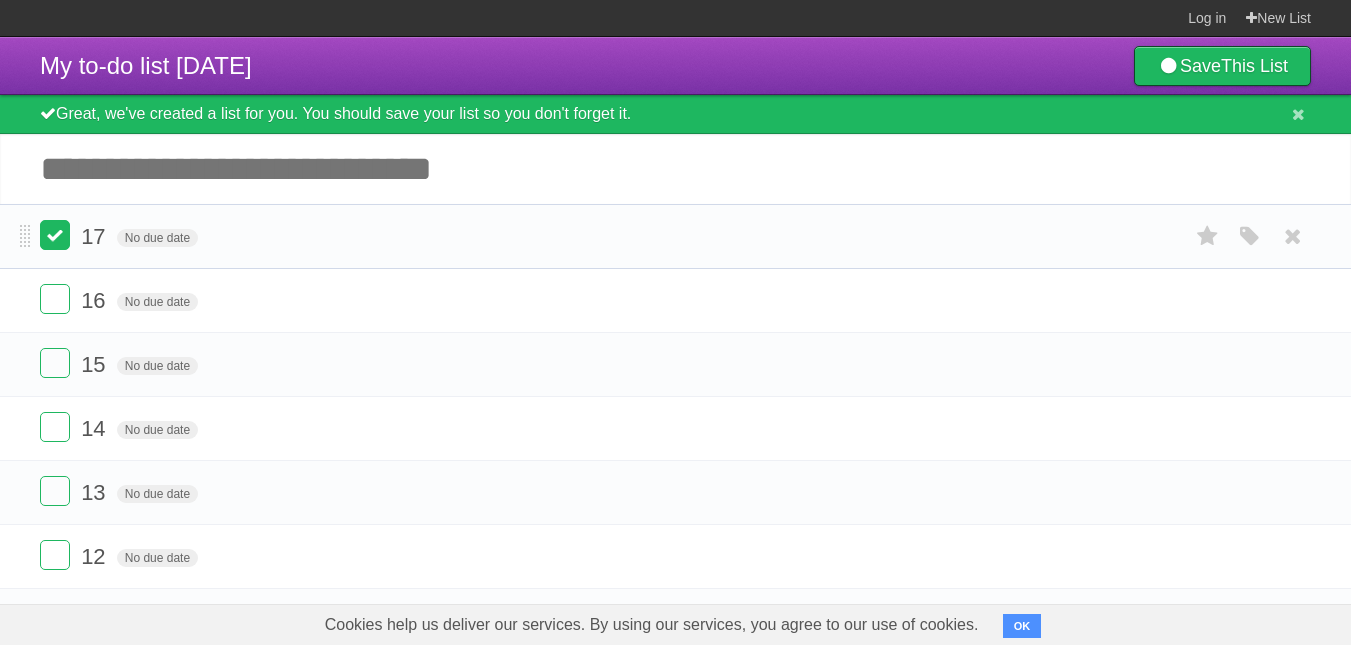 click at bounding box center [55, 235] 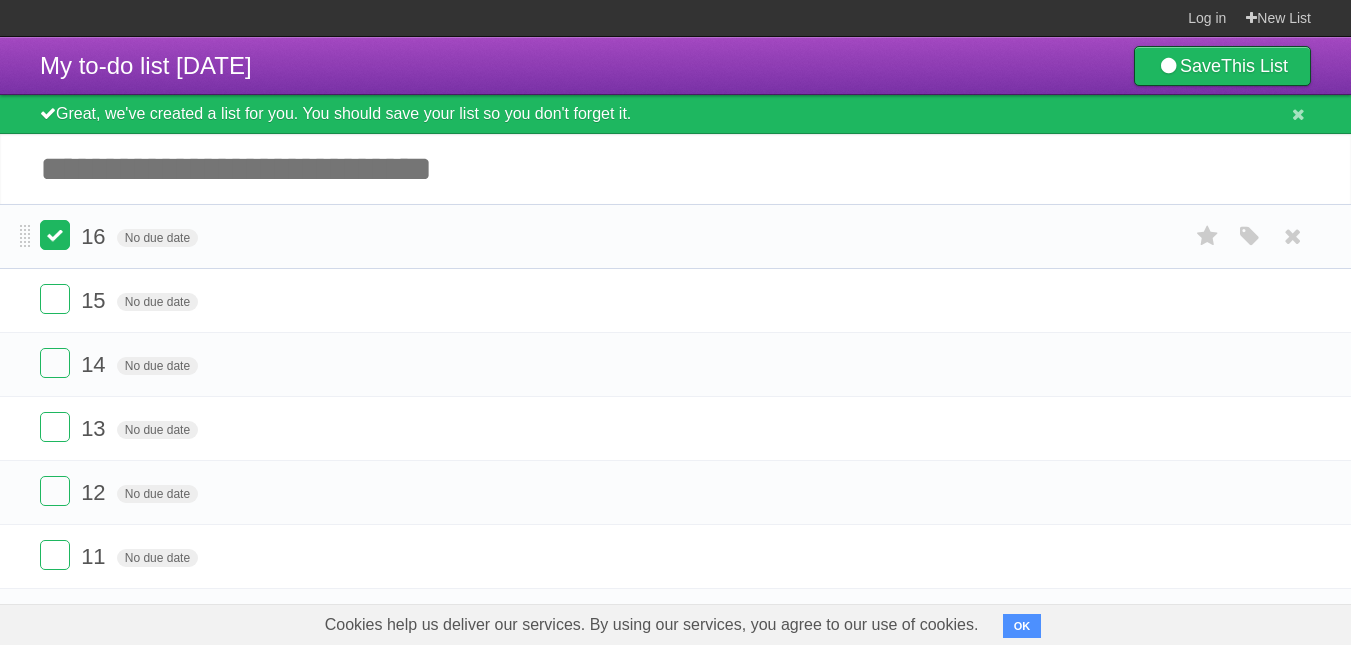 click at bounding box center (55, 235) 